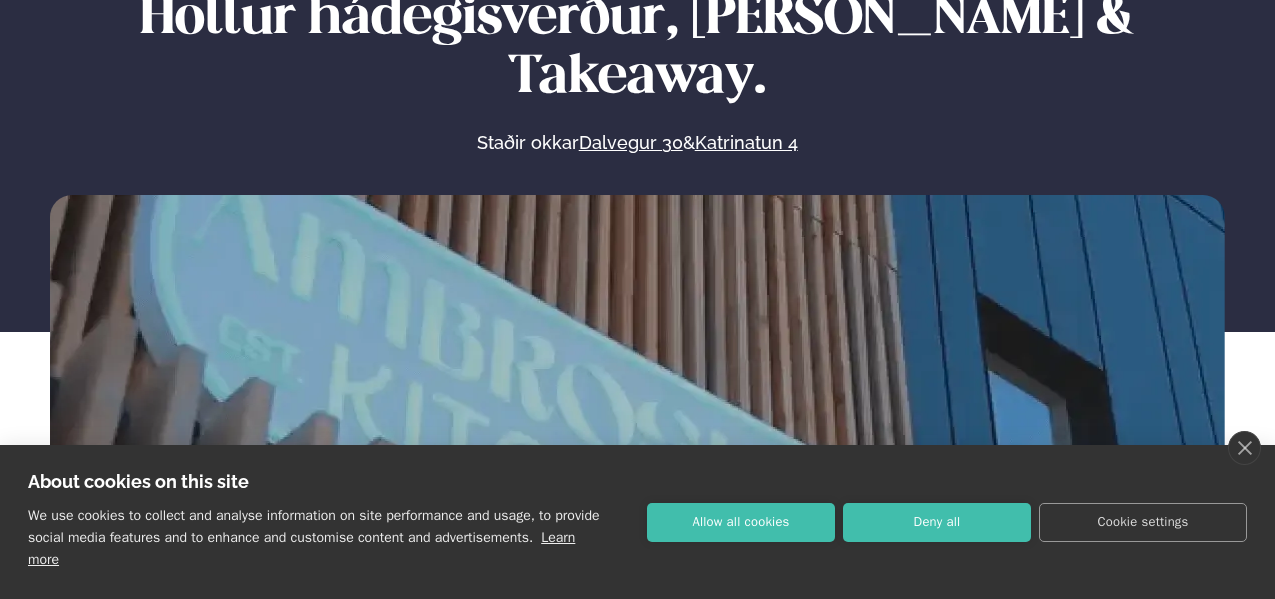 scroll, scrollTop: 200, scrollLeft: 0, axis: vertical 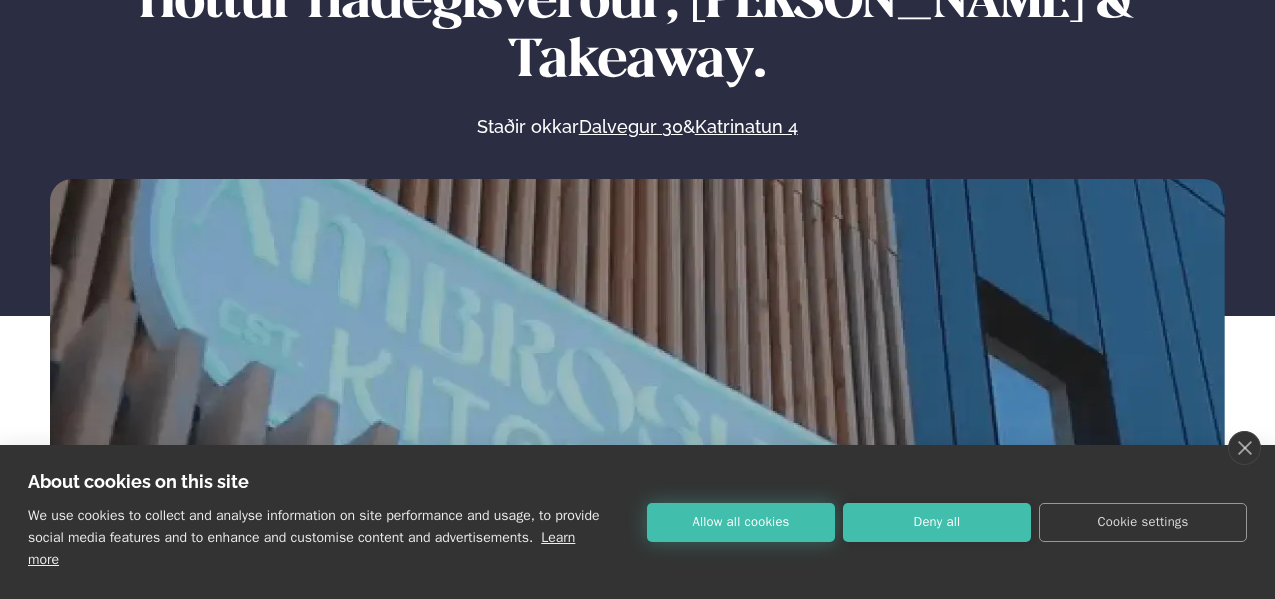click on "Allow all cookies" at bounding box center [741, 522] 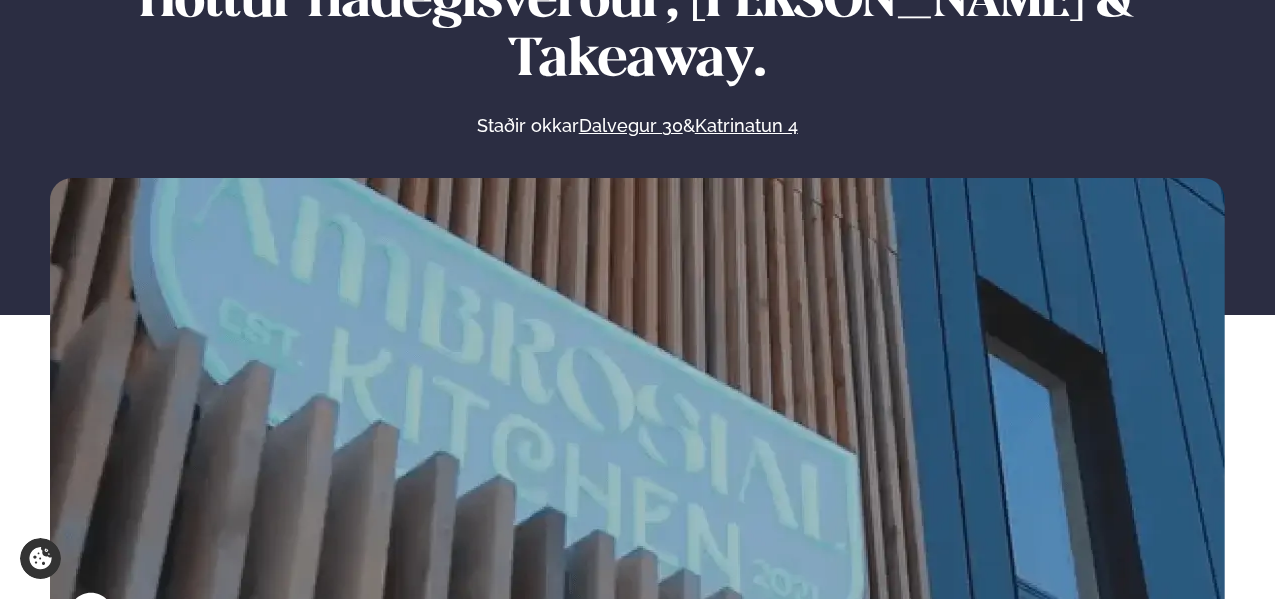 scroll, scrollTop: 0, scrollLeft: 0, axis: both 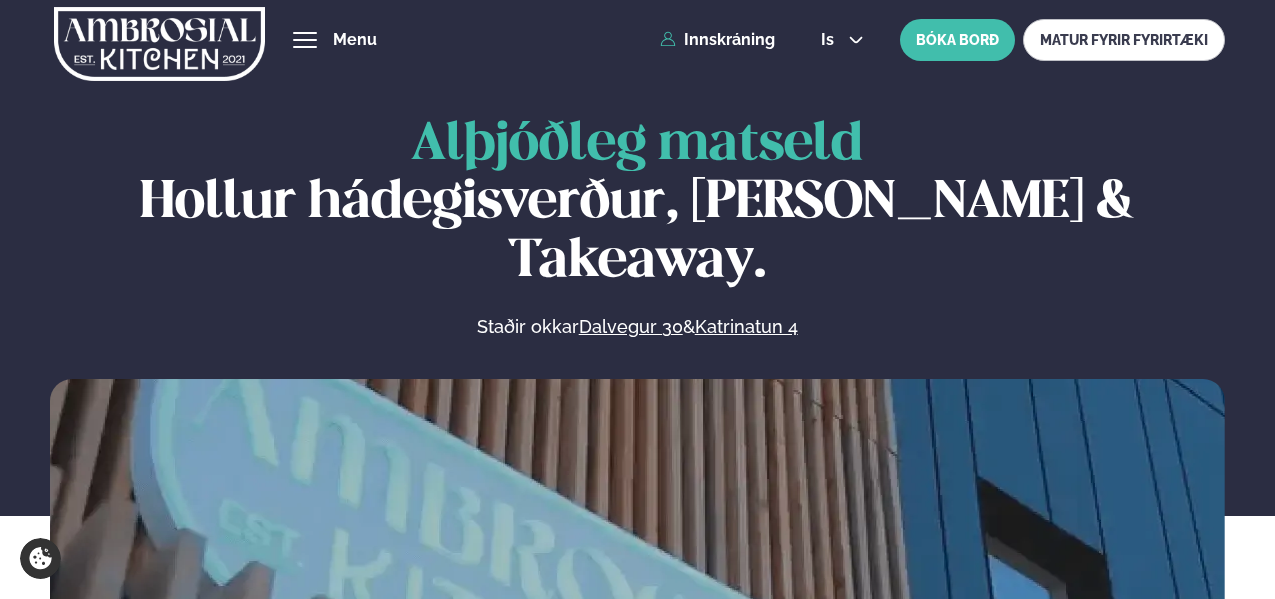 click at bounding box center [305, 40] 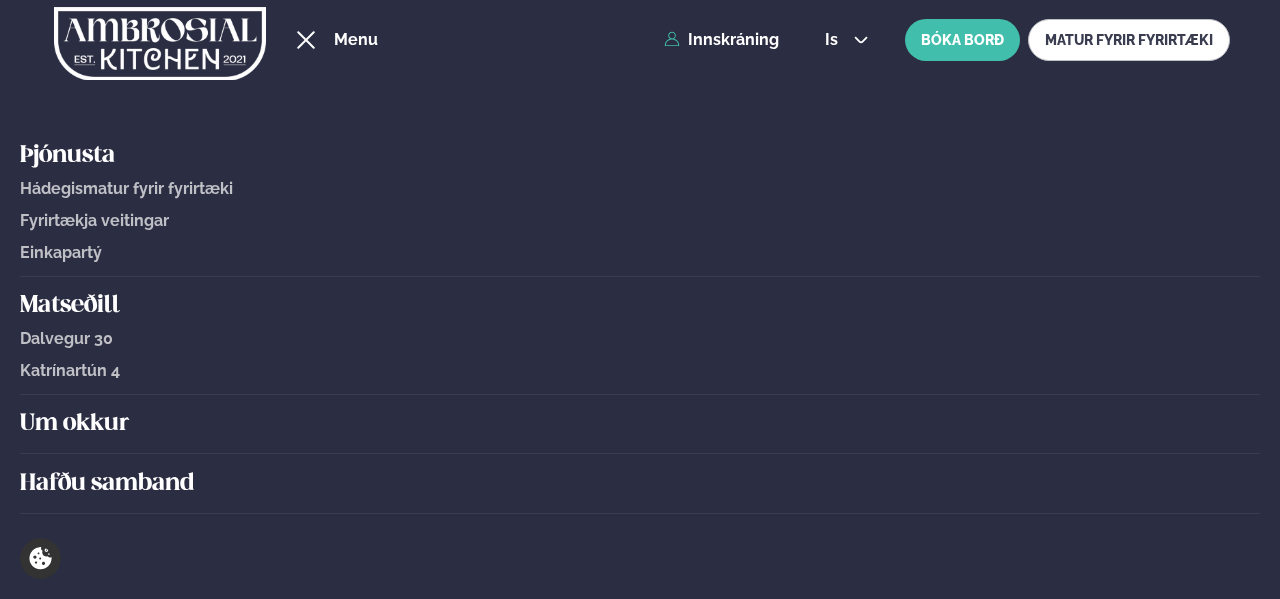 click on "Dalvegur 30" at bounding box center [66, 338] 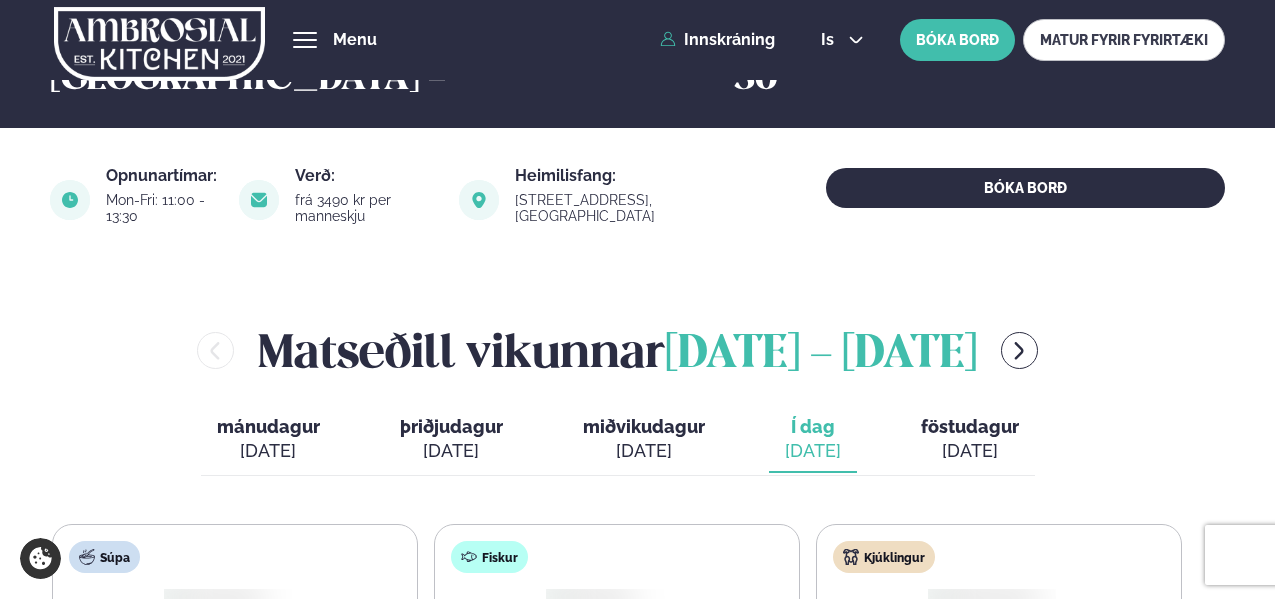 click on "Borða í Reykjavík - Dalvegur 30
Skoða umsagnir
Opnunartímar:
Mon-Fri: 11:00 - 13:30
Verð: frá 3490 kr per manneskju   Heimilisfang: Dalvegur 30, Reykjavík, Ísland
BÓKA BORÐ
Matseðill vikunnar  júní 30 - júlí 4     mánudagur   mán.   jún. 30 þriðjudagur   þri.   júl. 1 miðvikudagur   mið.   júl. 2 Í dag   Í d.   júl. 3 föstudagur   fös.   júl. 4
Súpa
Íslensk kjötsúpa
Fiskur
Krispí tempura þorskur   með heimagerðu remolaði, handskornum kartöflubitum og salati (G)
Kjúklingur
Pesto chicken wraps   with bacon, parmesan, salad and tomatoes (D) (G)
Vegan
Vegan fylltar paprikur   með indversku grænmeti, hrísgrjónum og pikkluðum lauk (S)         Ofnæmi:   (G) Glúten,  (D) Mjólkurvörur,  (S) Soja Vinsamlegast athugið að frávik frá matseðlinum geta komið upp vegna birgða og panta frá fólki sem borðar áður en þið.   Google umsagnir
Google -" at bounding box center [637, 1174] 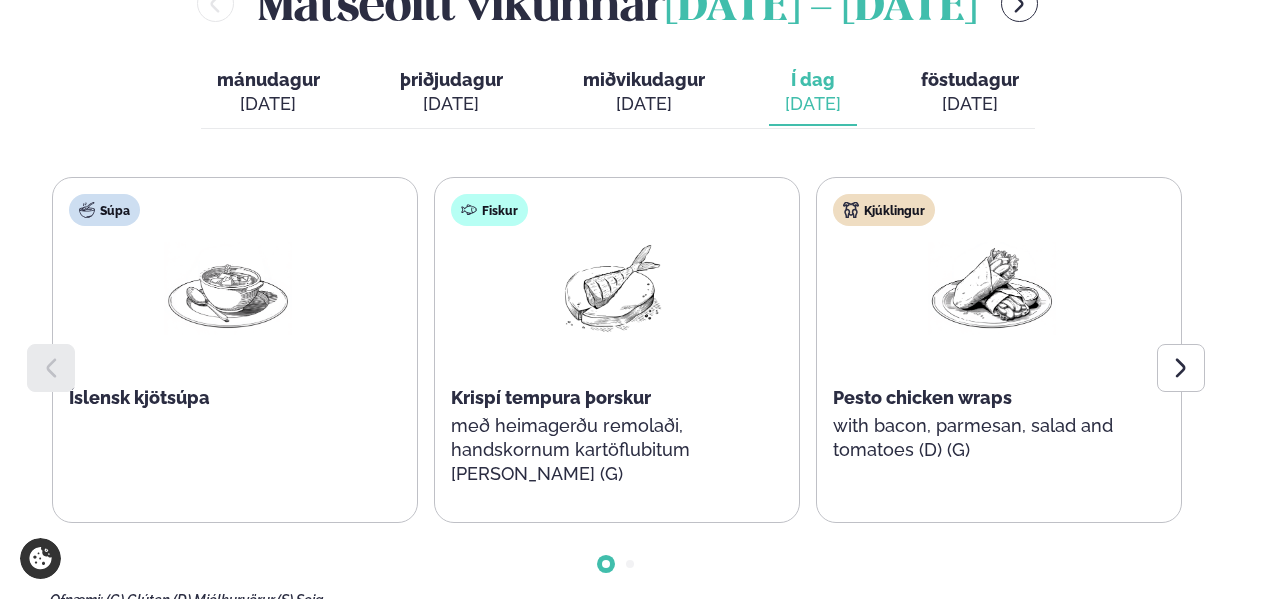 scroll, scrollTop: 800, scrollLeft: 0, axis: vertical 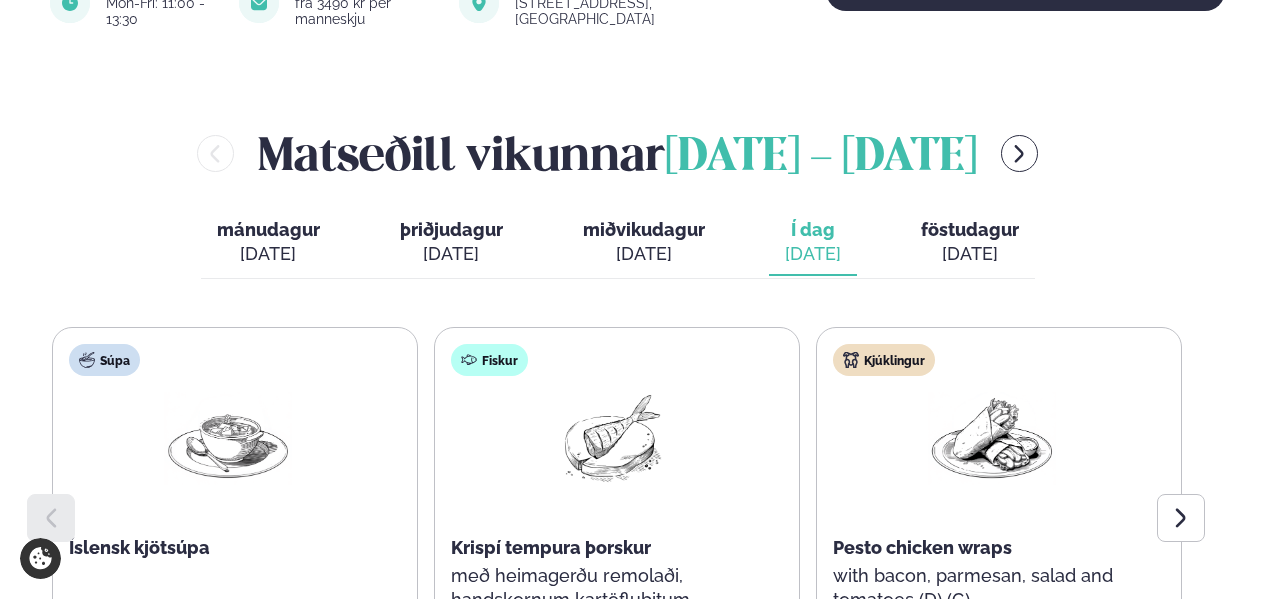 click on "föstudagur" at bounding box center [970, 229] 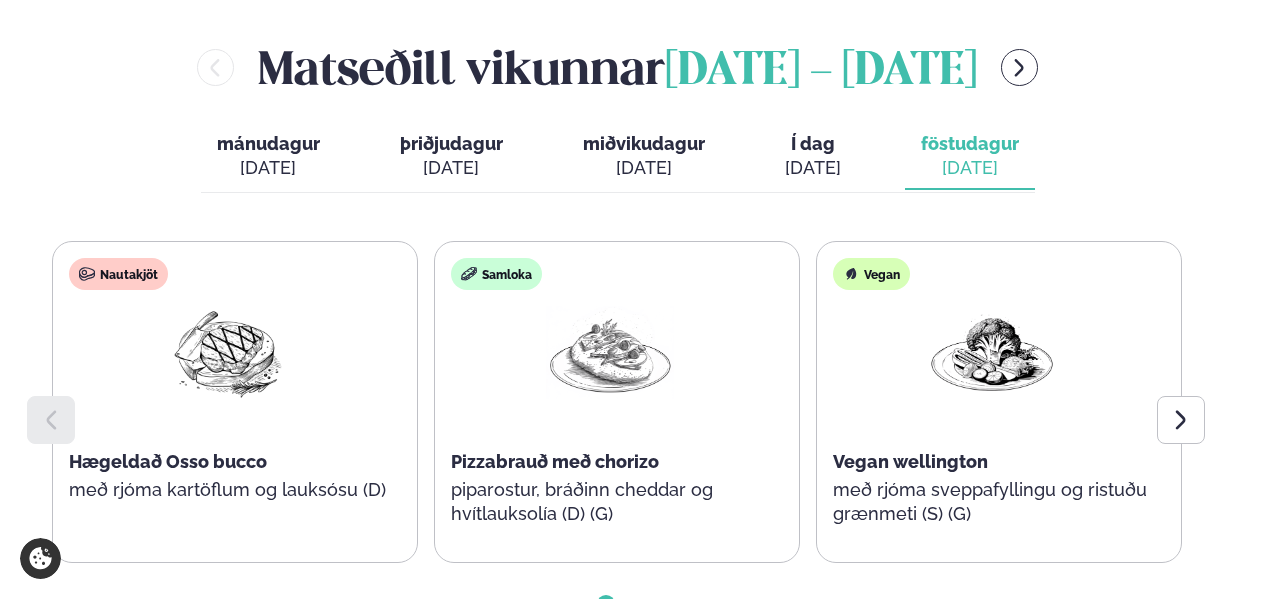 scroll, scrollTop: 900, scrollLeft: 0, axis: vertical 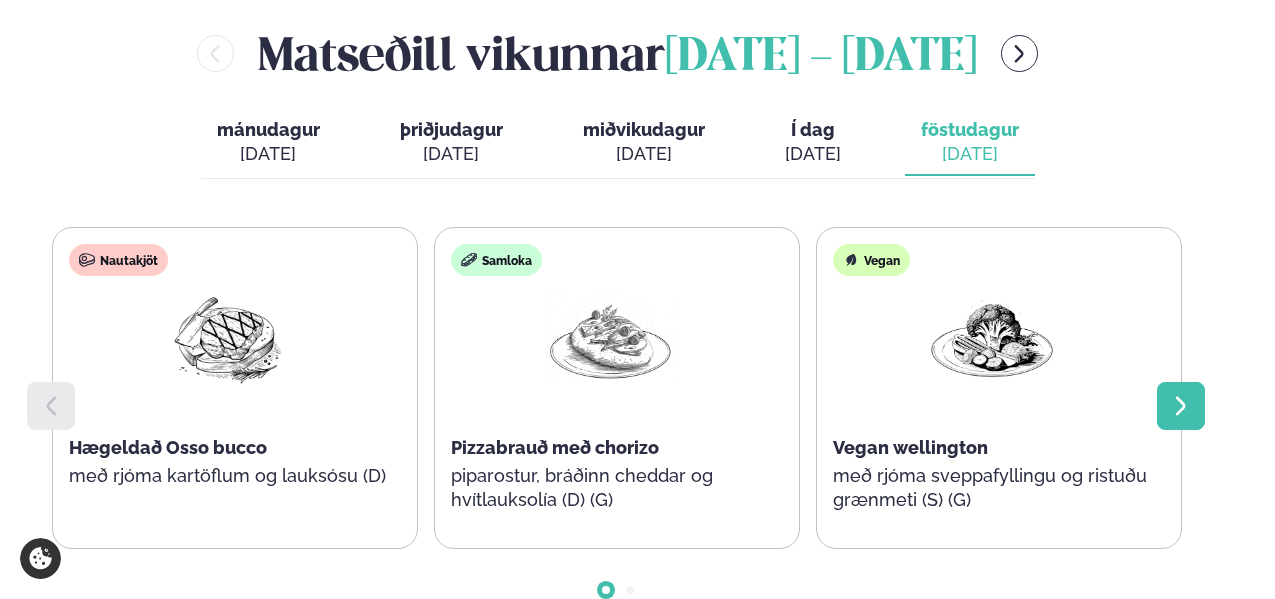 click 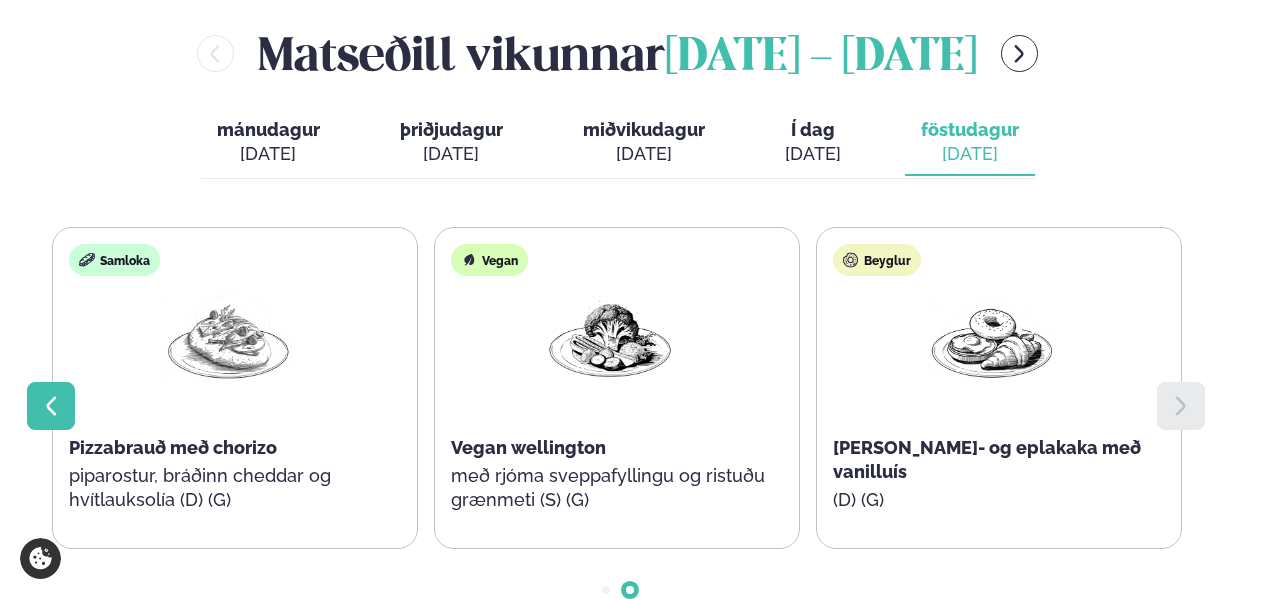 click 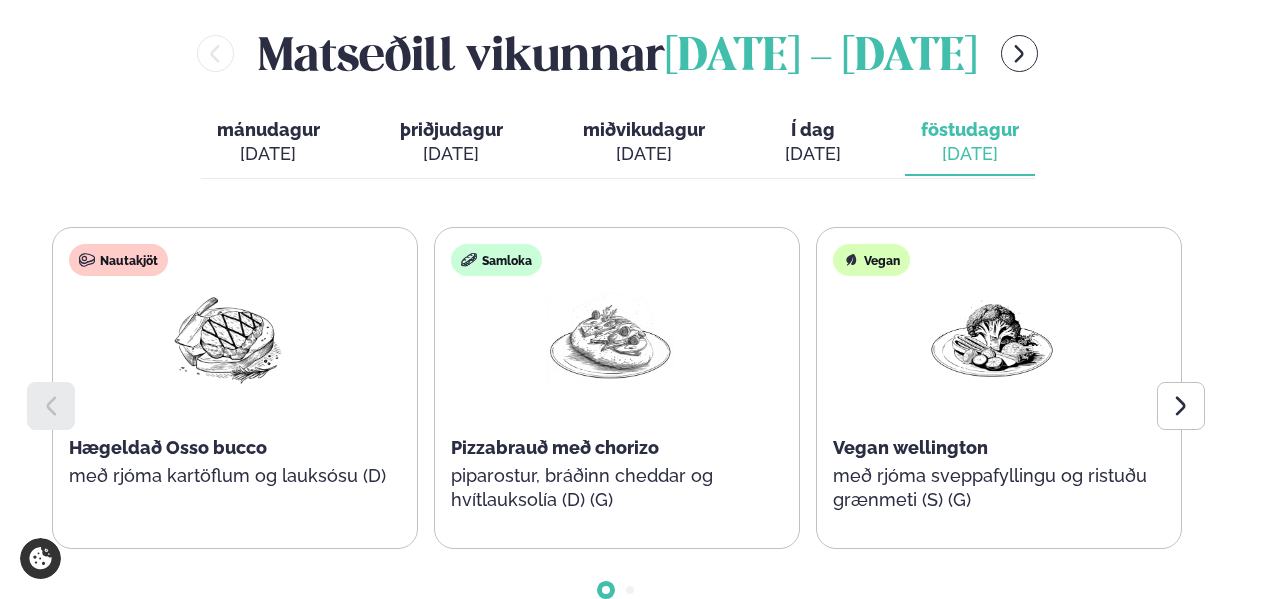 click 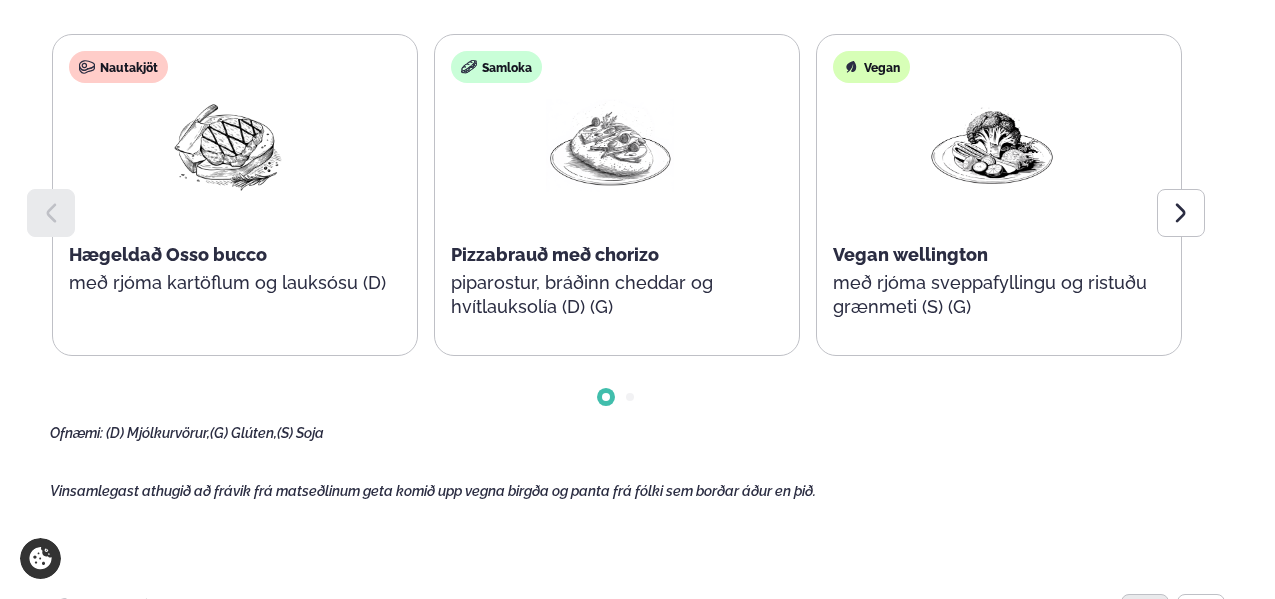 scroll, scrollTop: 1100, scrollLeft: 0, axis: vertical 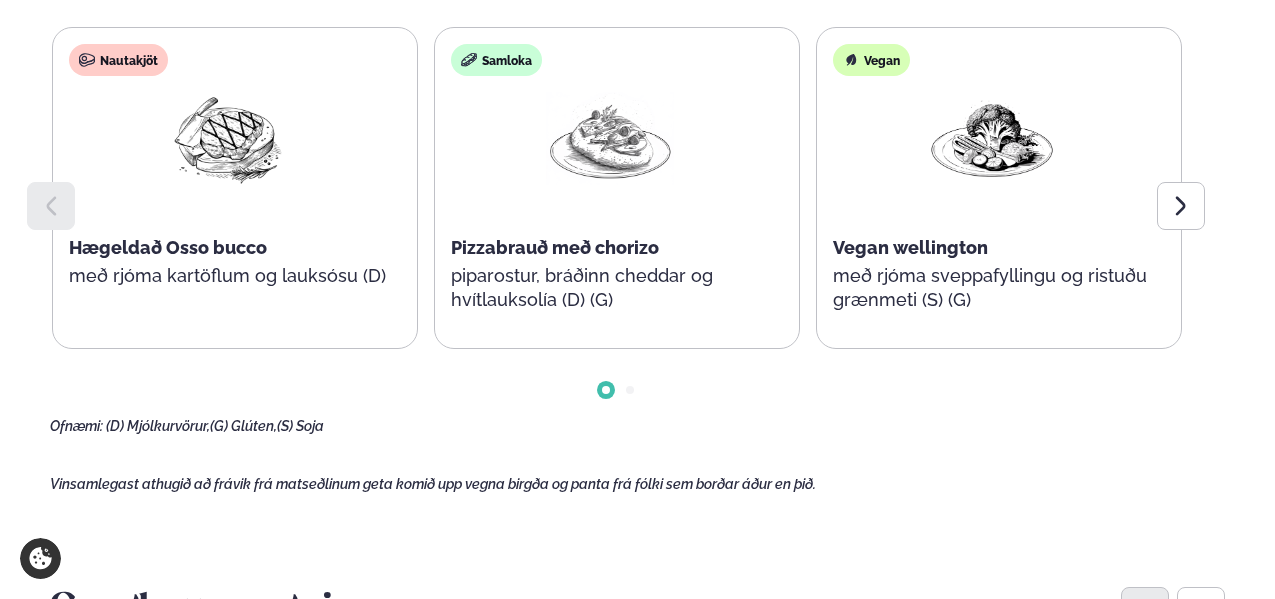 click on "Hægeldað Osso bucco" at bounding box center (168, 247) 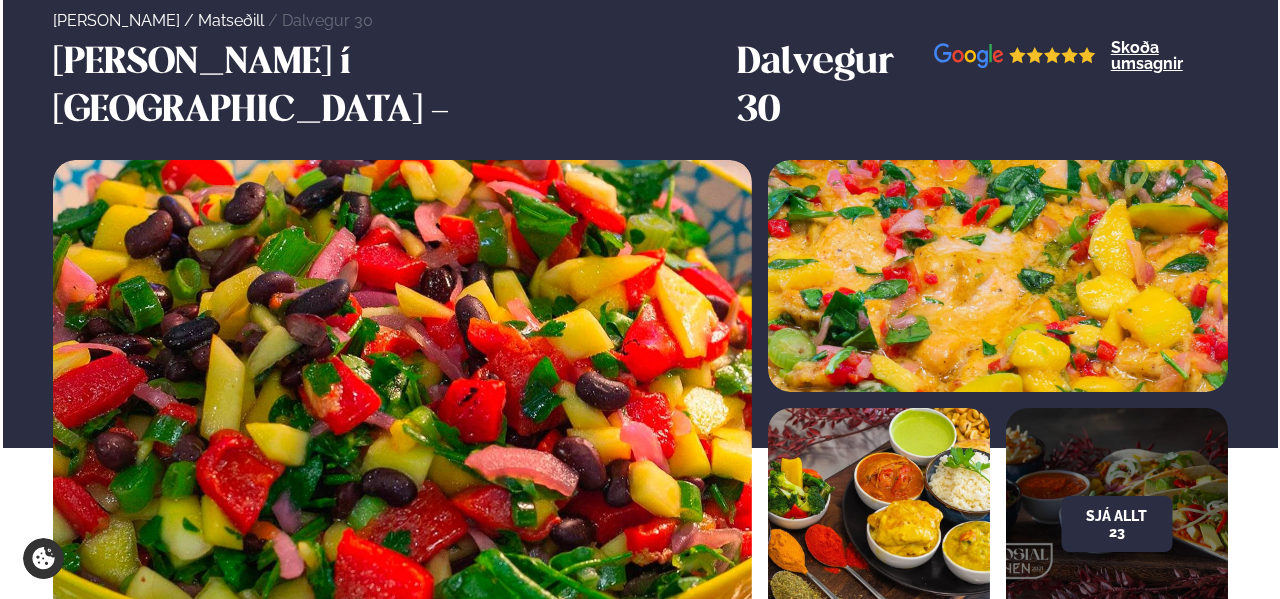 scroll, scrollTop: 100, scrollLeft: 0, axis: vertical 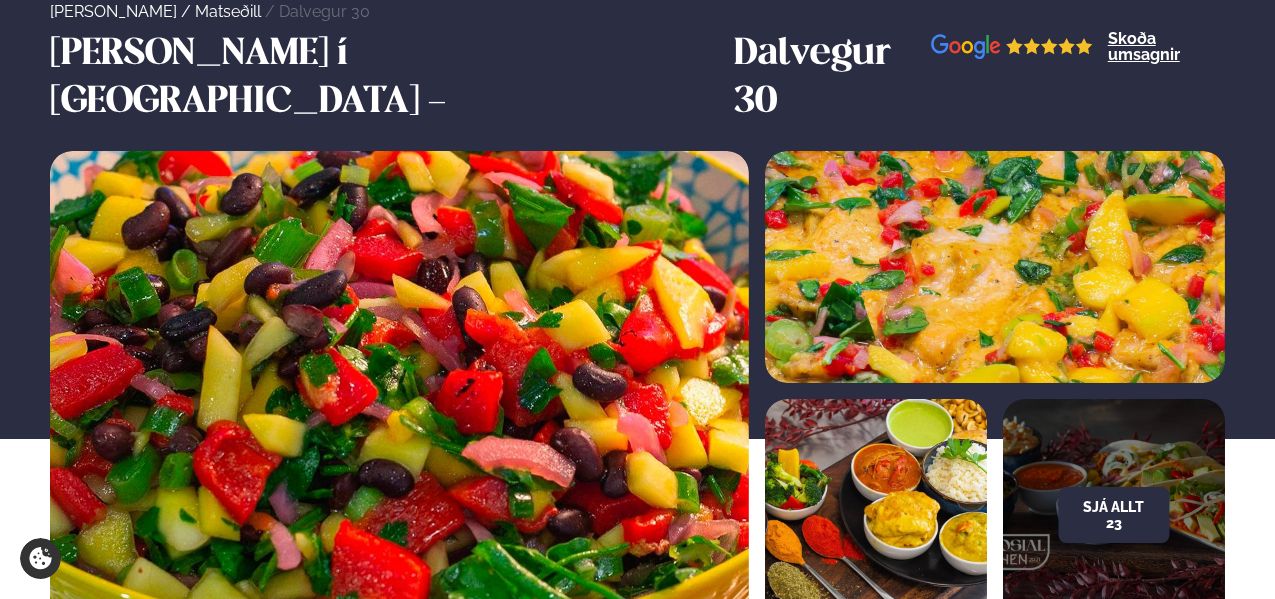 click on "Sjá allt 23" at bounding box center [1114, 515] 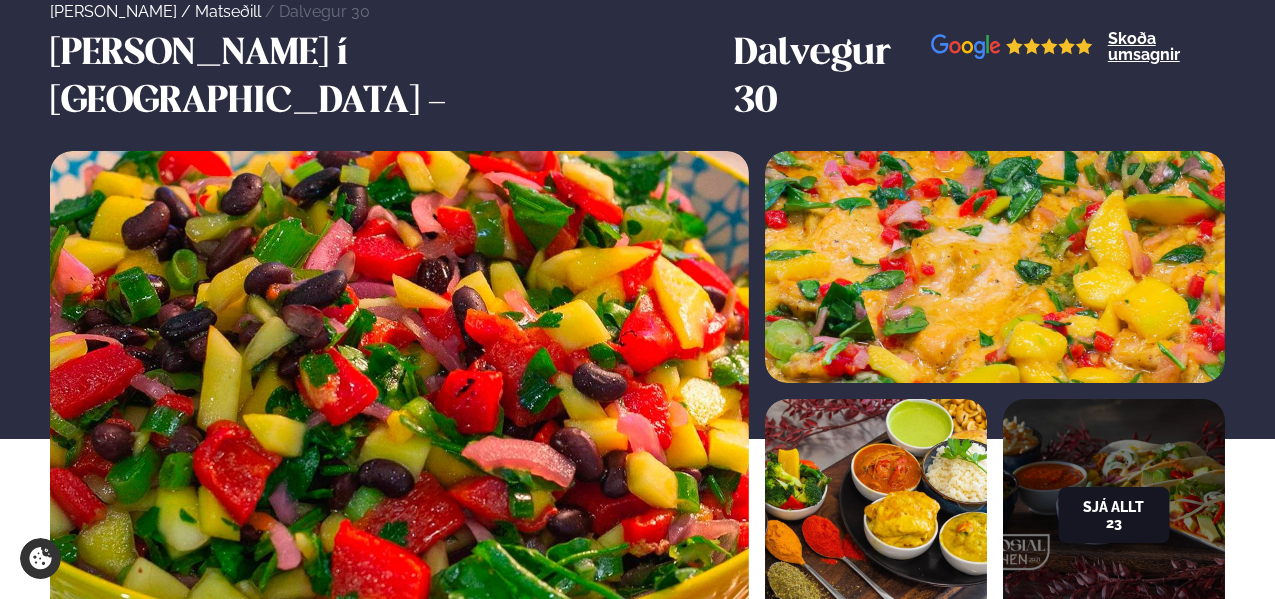 click on "Sjá allt 23" at bounding box center [1113, 515] 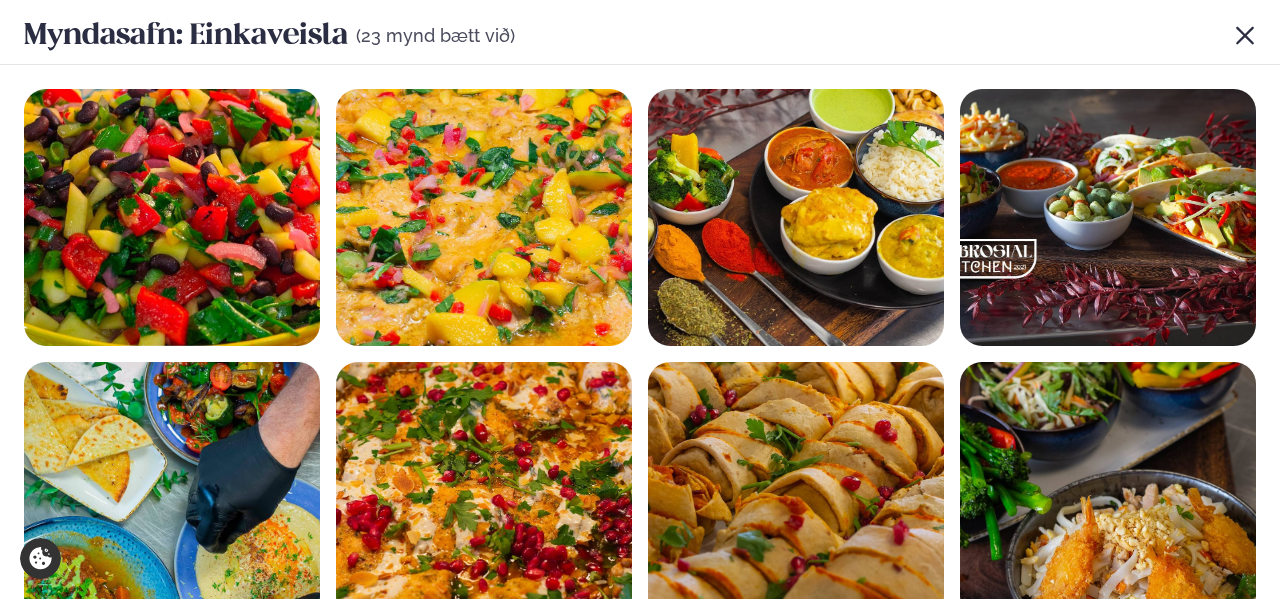 scroll, scrollTop: 0, scrollLeft: 0, axis: both 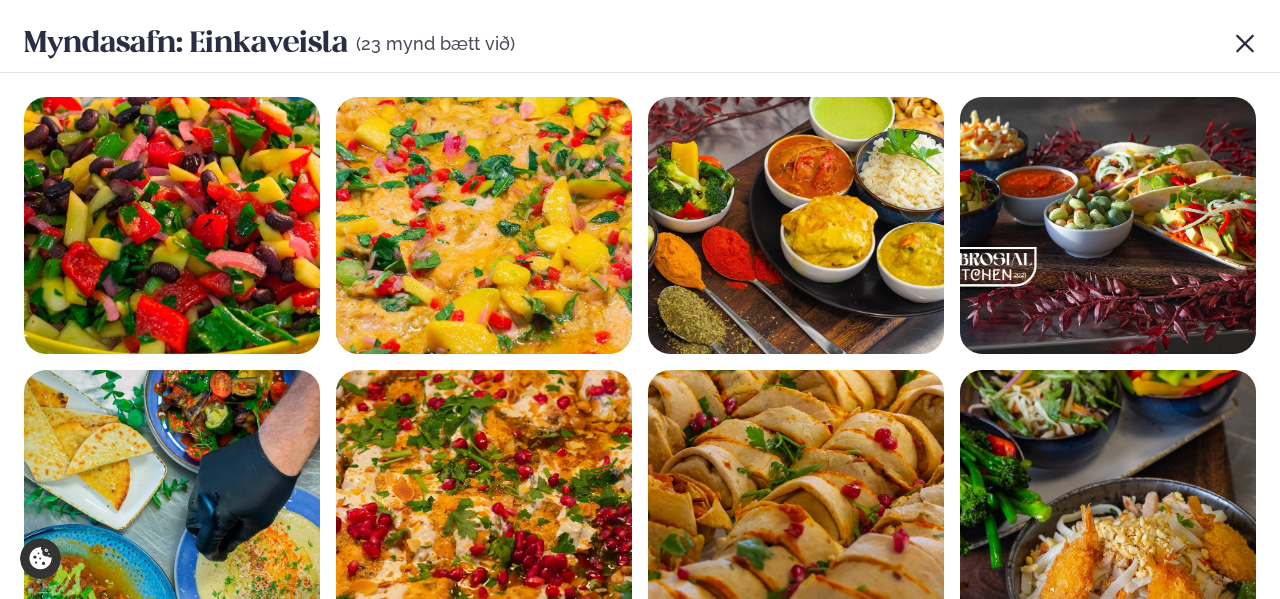 drag, startPoint x: 828, startPoint y: 213, endPoint x: 806, endPoint y: 211, distance: 22.090721 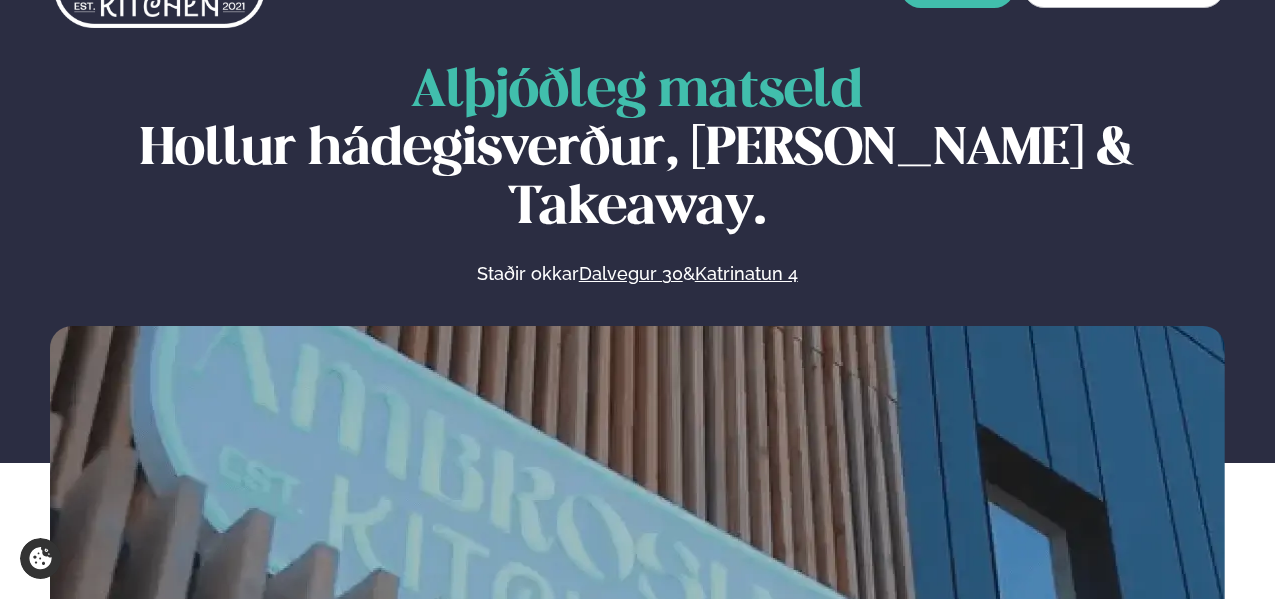 scroll, scrollTop: 100, scrollLeft: 0, axis: vertical 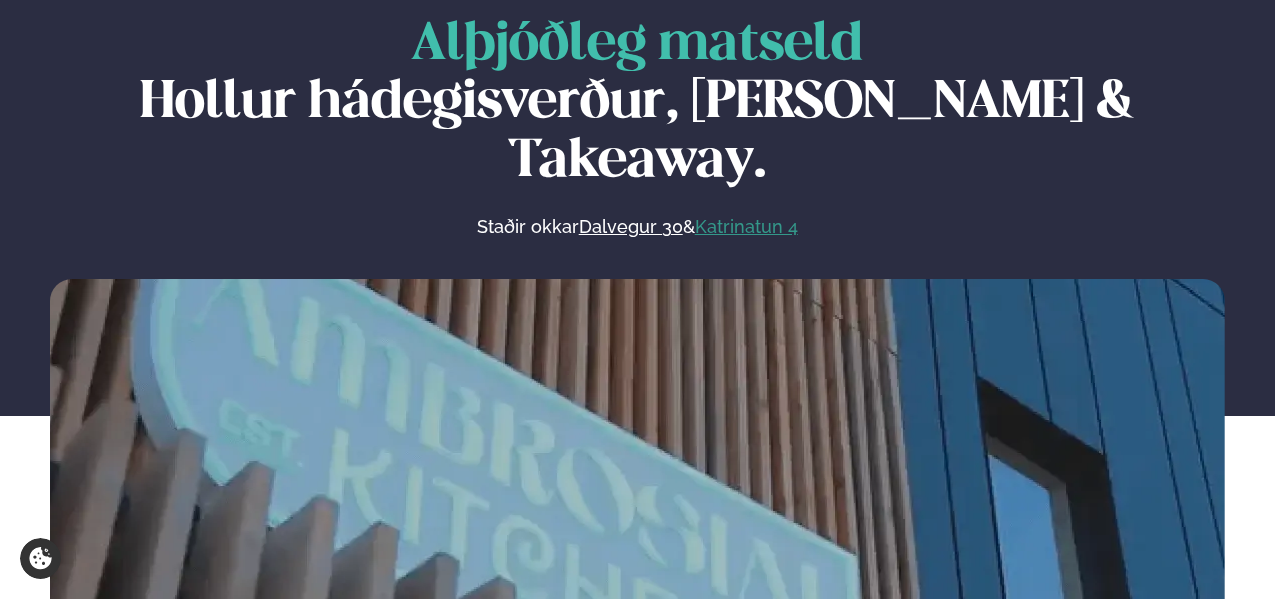 click on "Katrinatun 4" at bounding box center (746, 227) 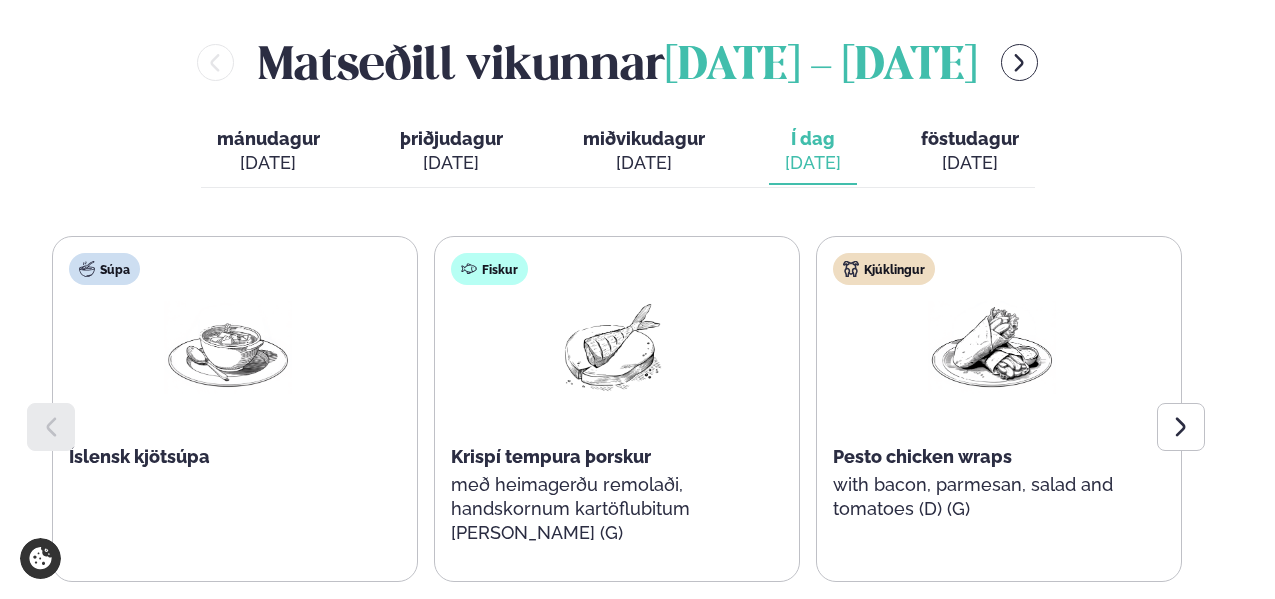 scroll, scrollTop: 900, scrollLeft: 0, axis: vertical 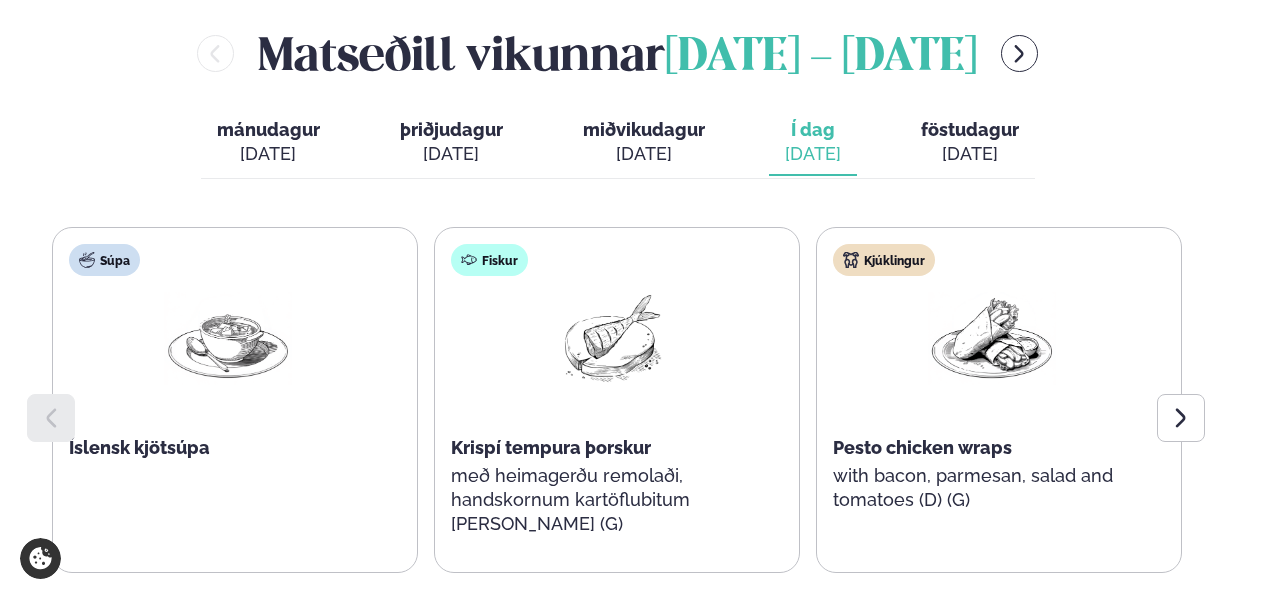 click on "föstudagur   fös.   júl. 4" at bounding box center (970, 143) 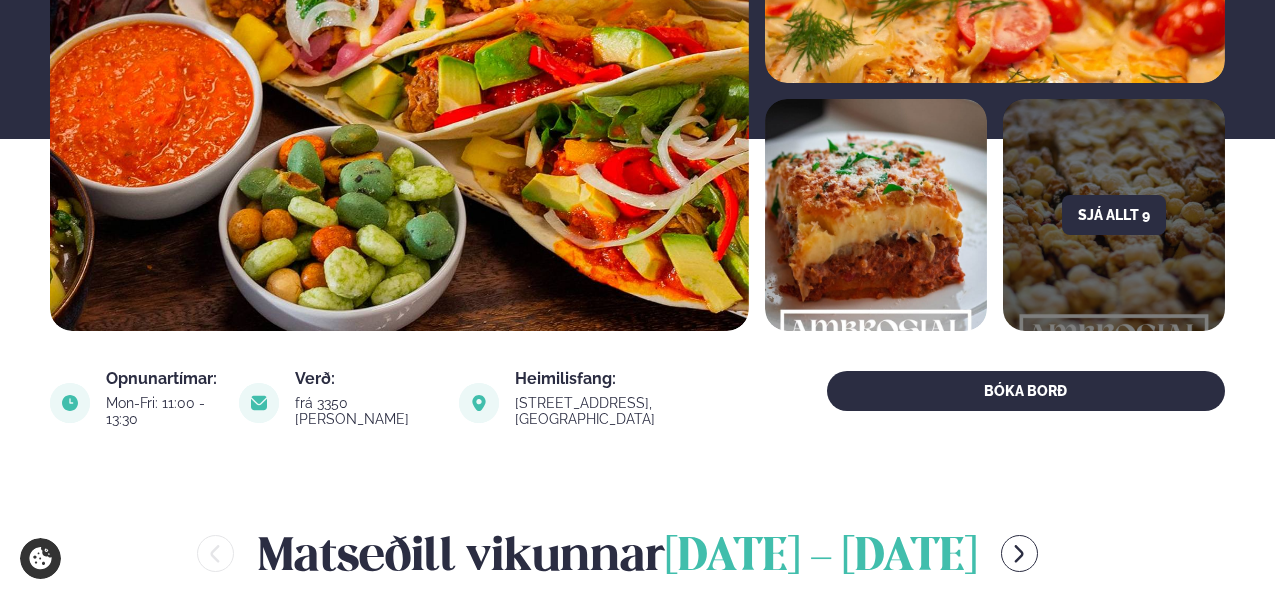 scroll, scrollTop: 0, scrollLeft: 0, axis: both 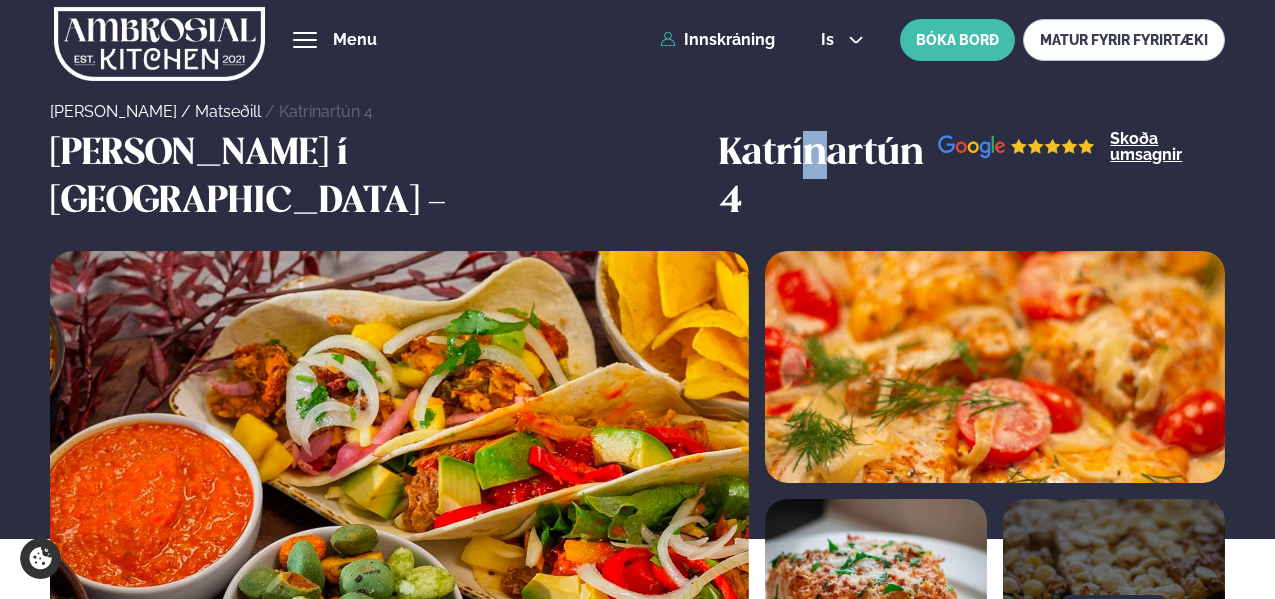 click on "Katrínartún 4" at bounding box center (828, 179) 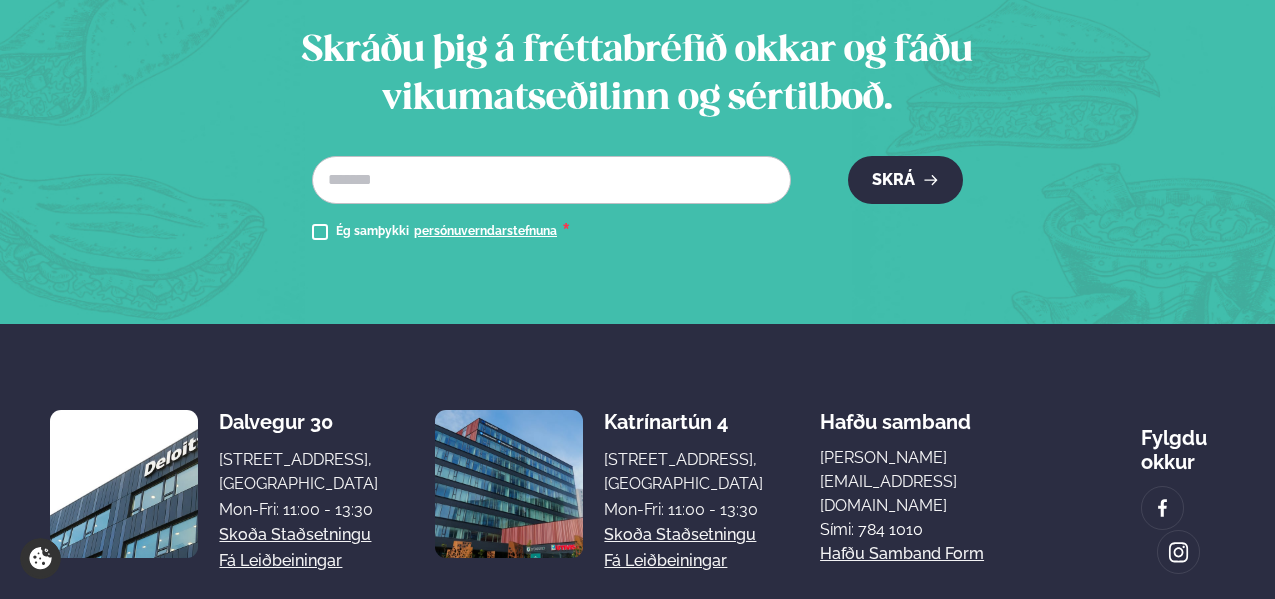 scroll, scrollTop: 2873, scrollLeft: 0, axis: vertical 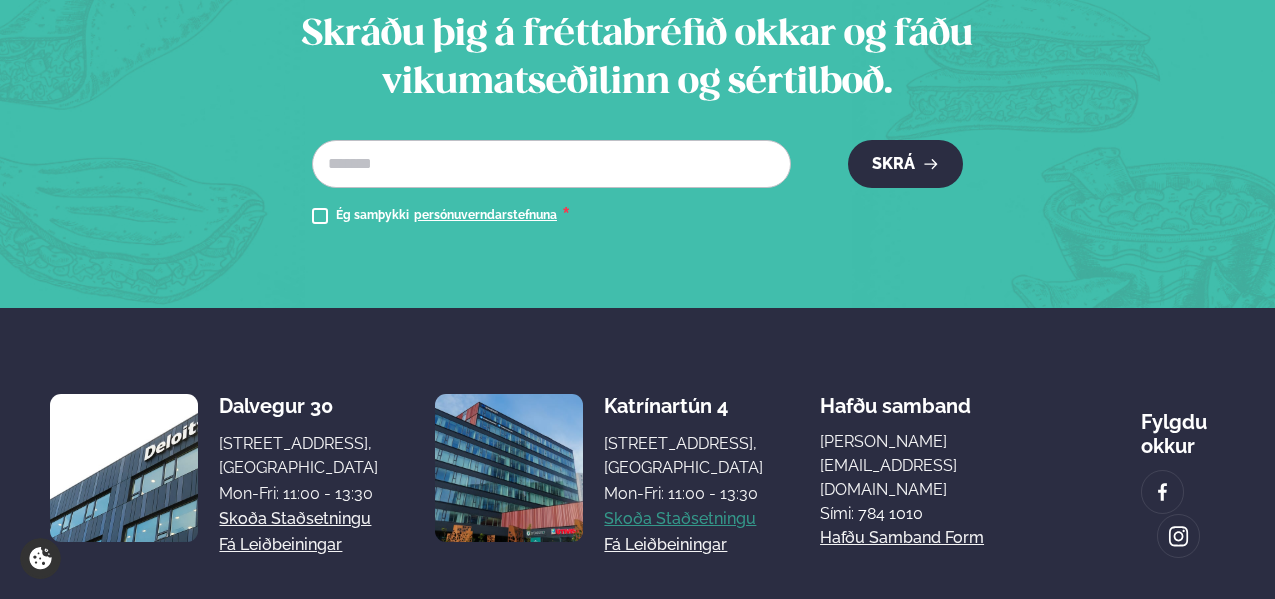 click on "Skoða staðsetningu" at bounding box center (680, 519) 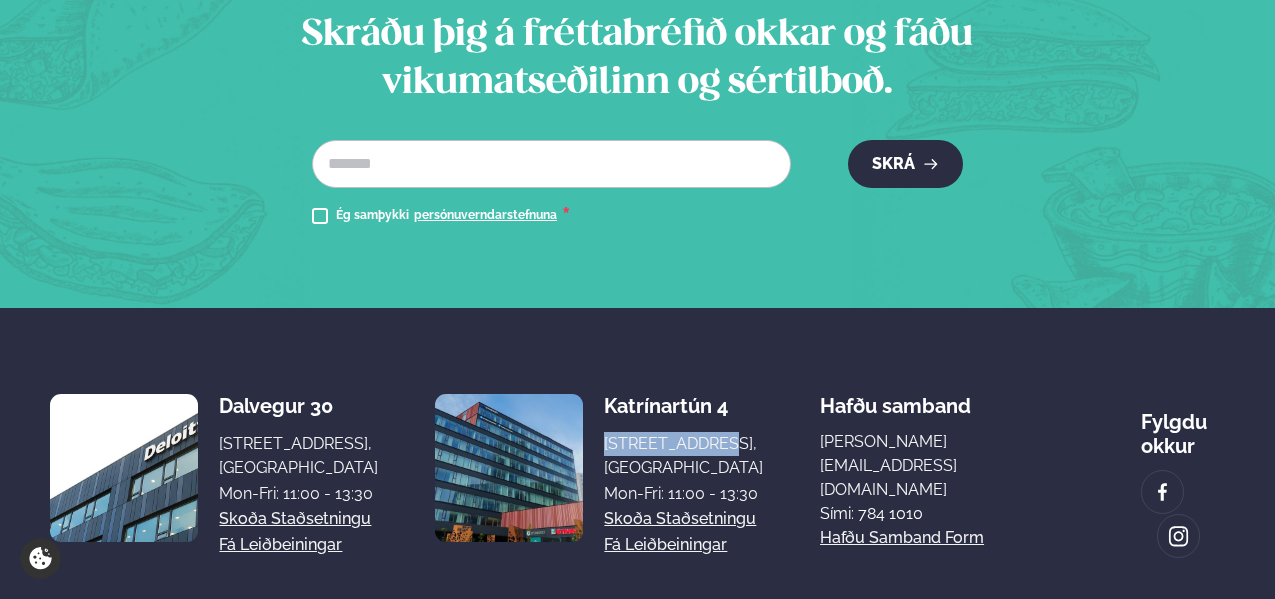 drag, startPoint x: 712, startPoint y: 350, endPoint x: 622, endPoint y: 351, distance: 90.005554 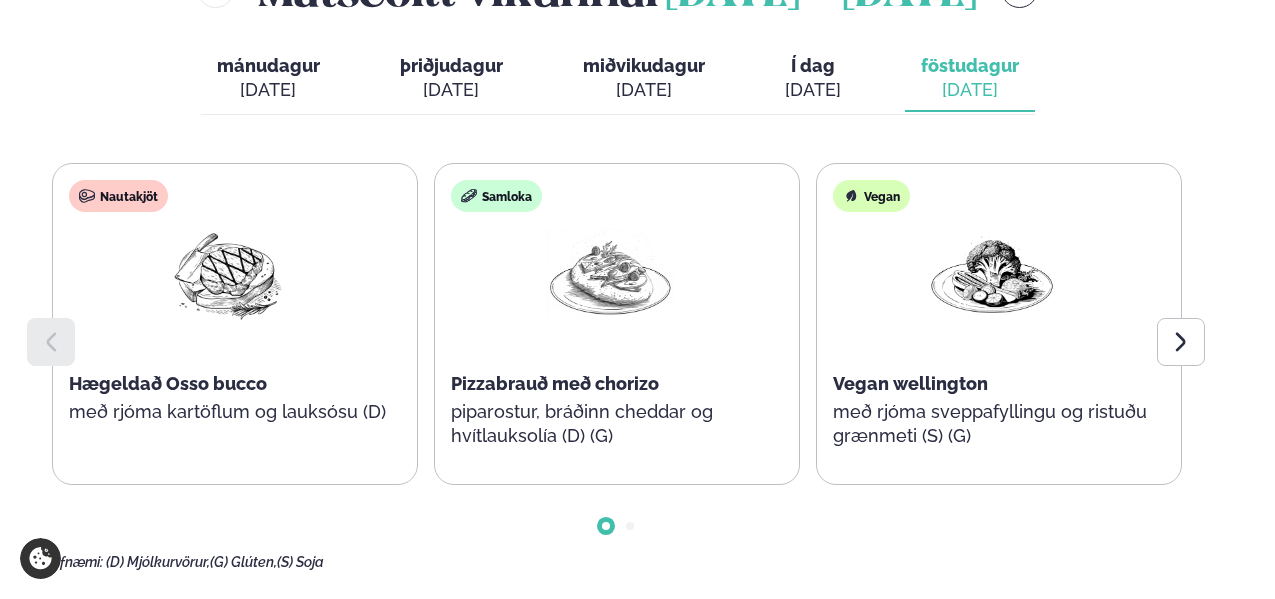 scroll, scrollTop: 973, scrollLeft: 0, axis: vertical 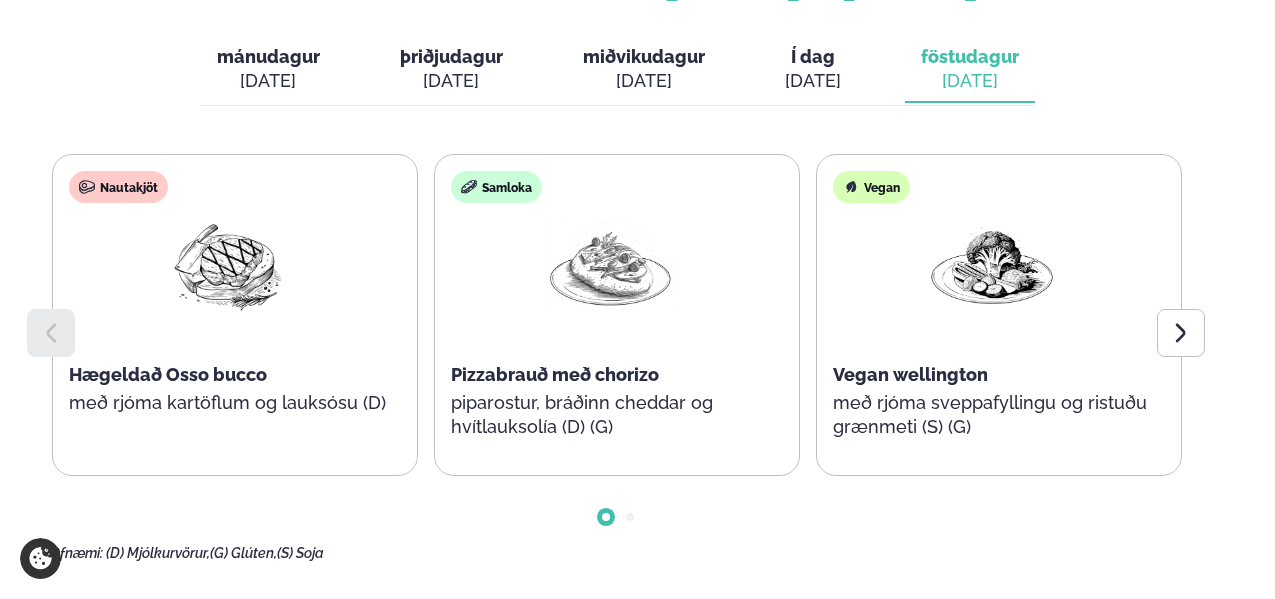 click at bounding box center (228, 283) 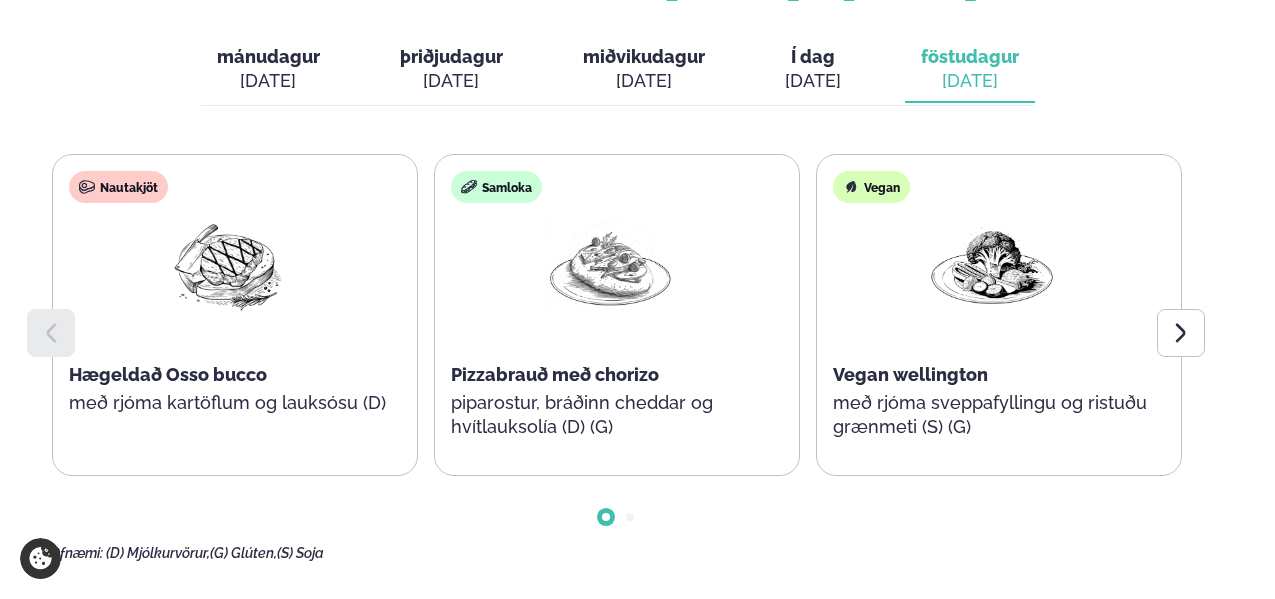 click on "Nautakjöt
Hægeldað Osso bucco   með rjóma kartöflum og lauksósu (D)" at bounding box center [228, 315] 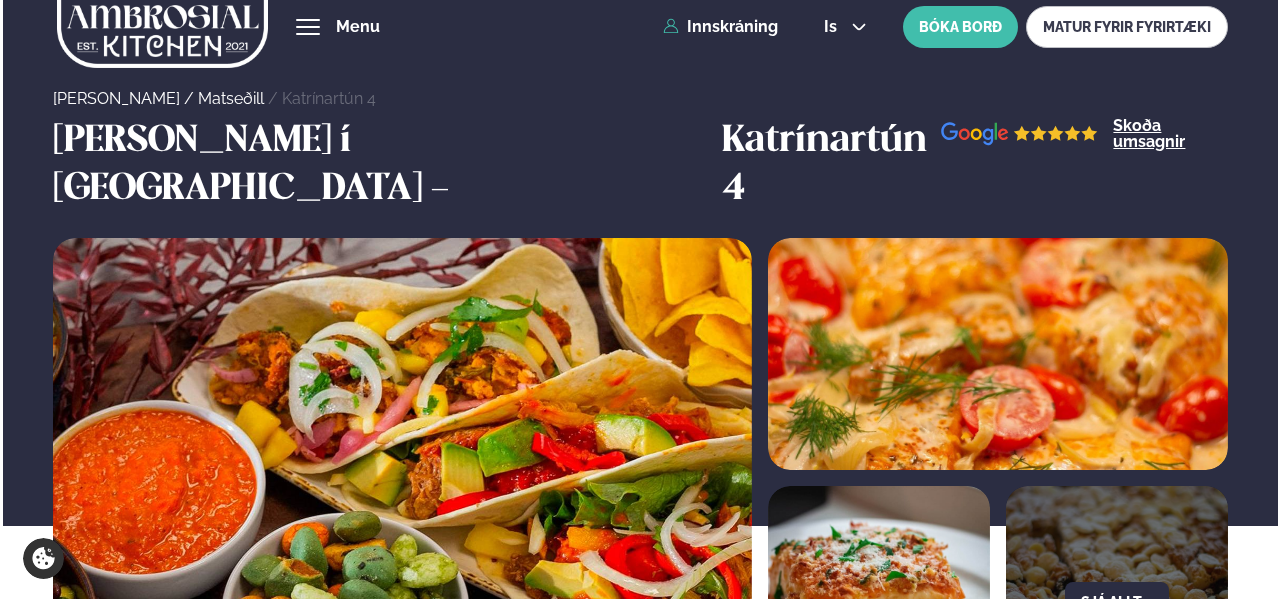 scroll, scrollTop: 0, scrollLeft: 0, axis: both 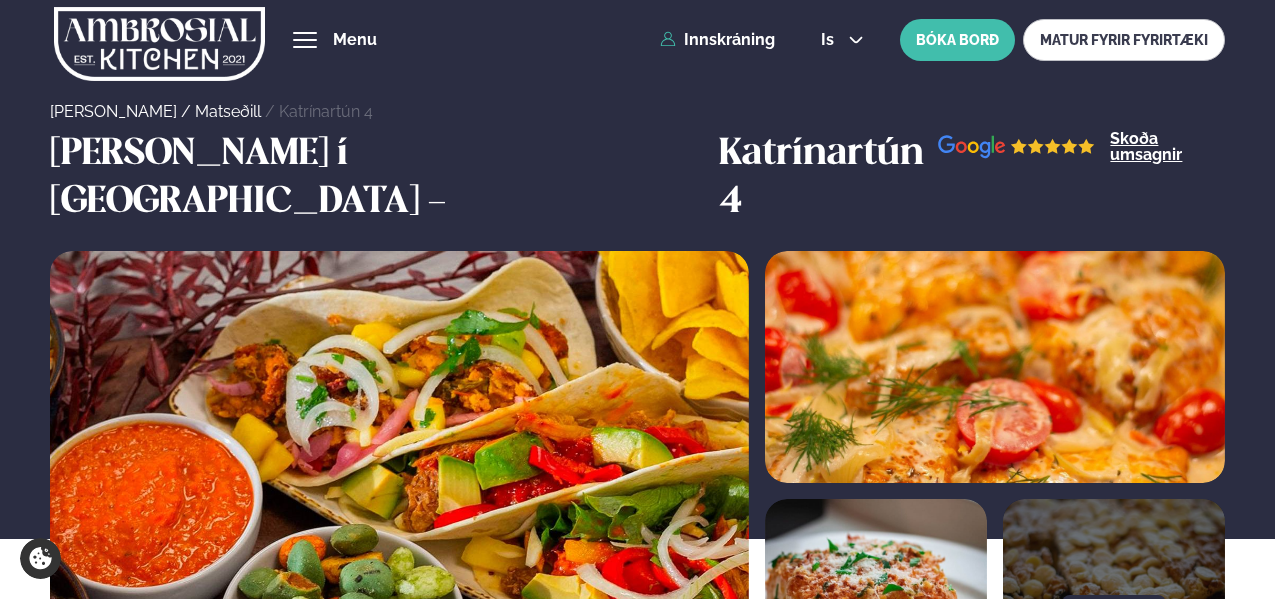 click at bounding box center (305, 40) 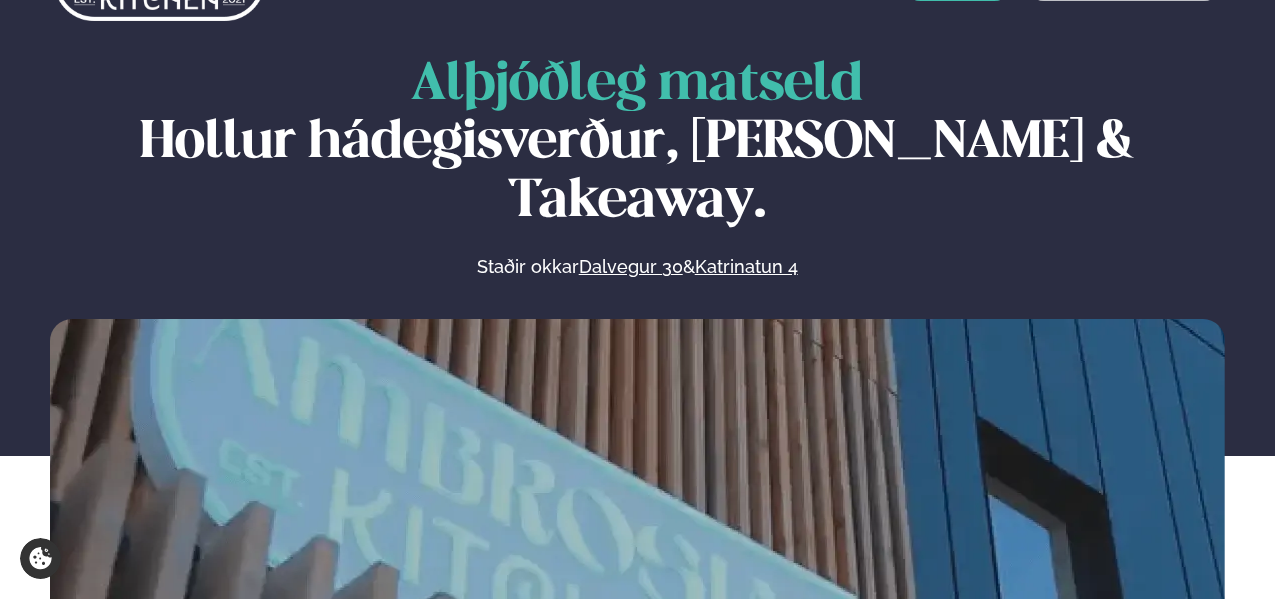 scroll, scrollTop: 100, scrollLeft: 0, axis: vertical 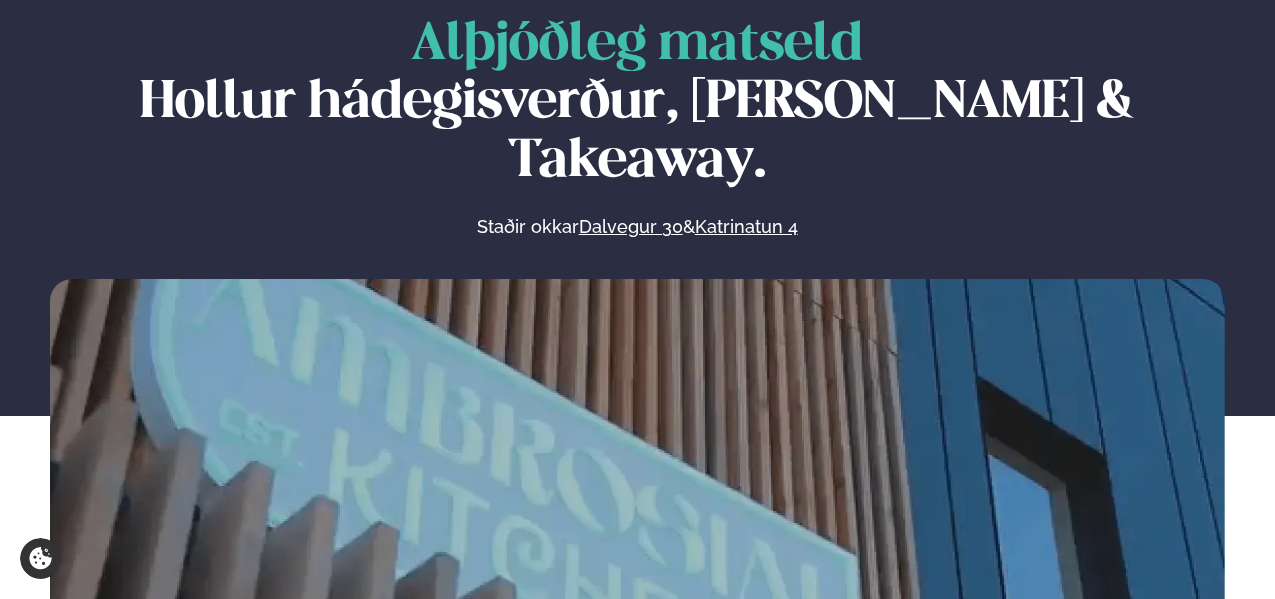 click on "Katrinatun 4" at bounding box center (746, 227) 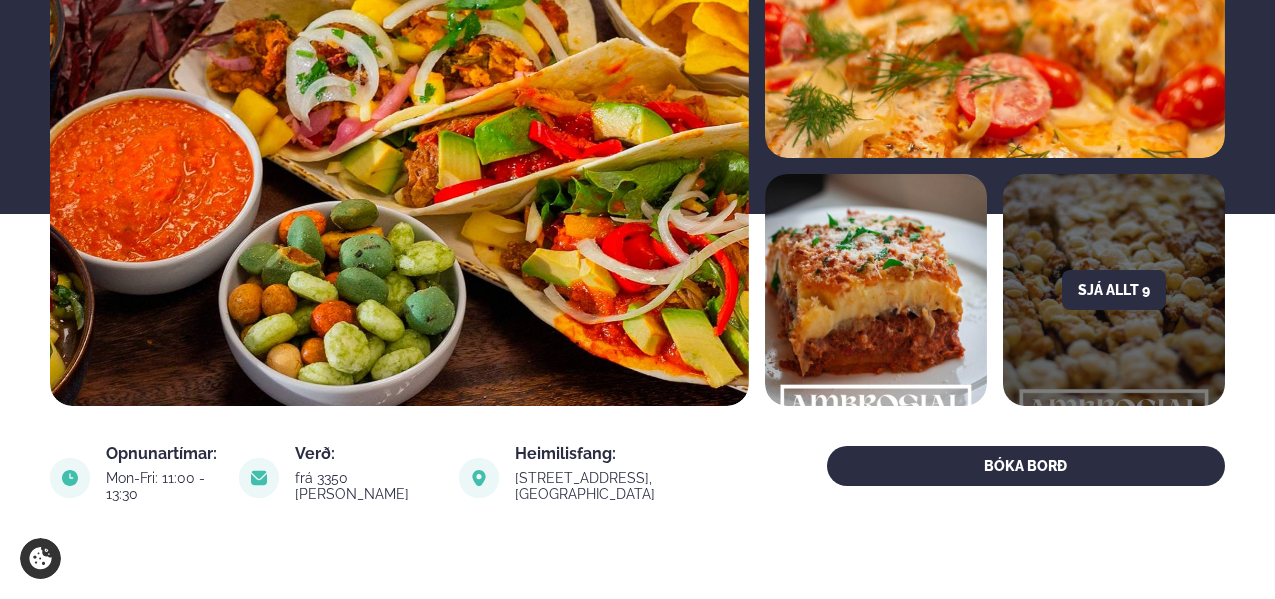 scroll, scrollTop: 400, scrollLeft: 0, axis: vertical 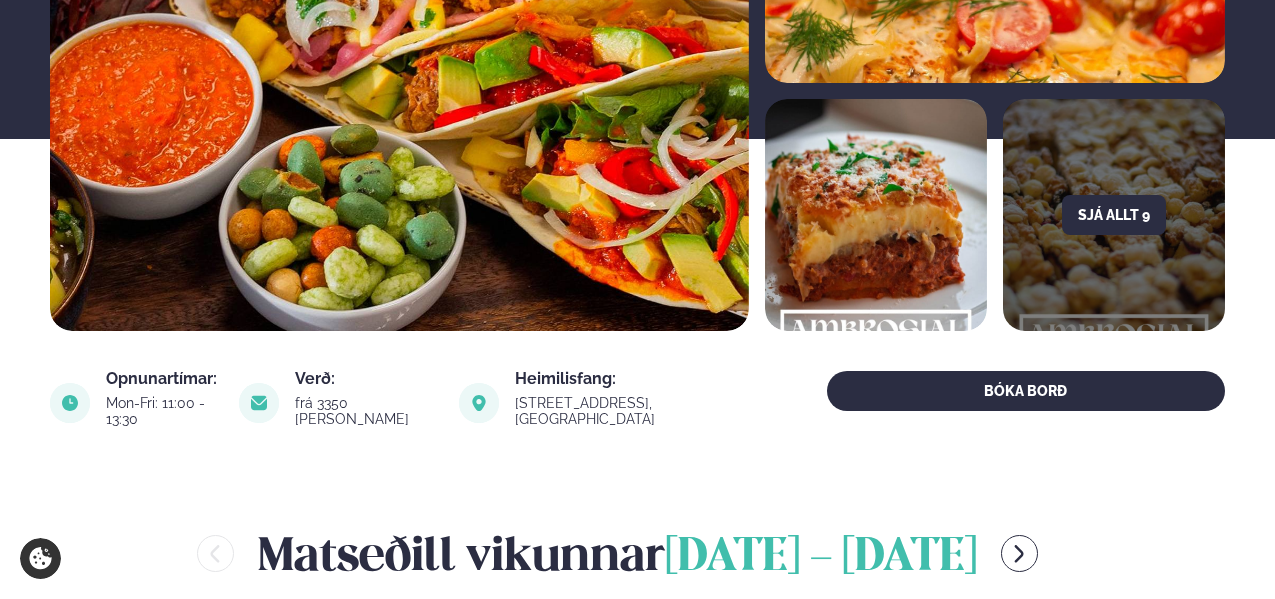 click at bounding box center [876, 215] 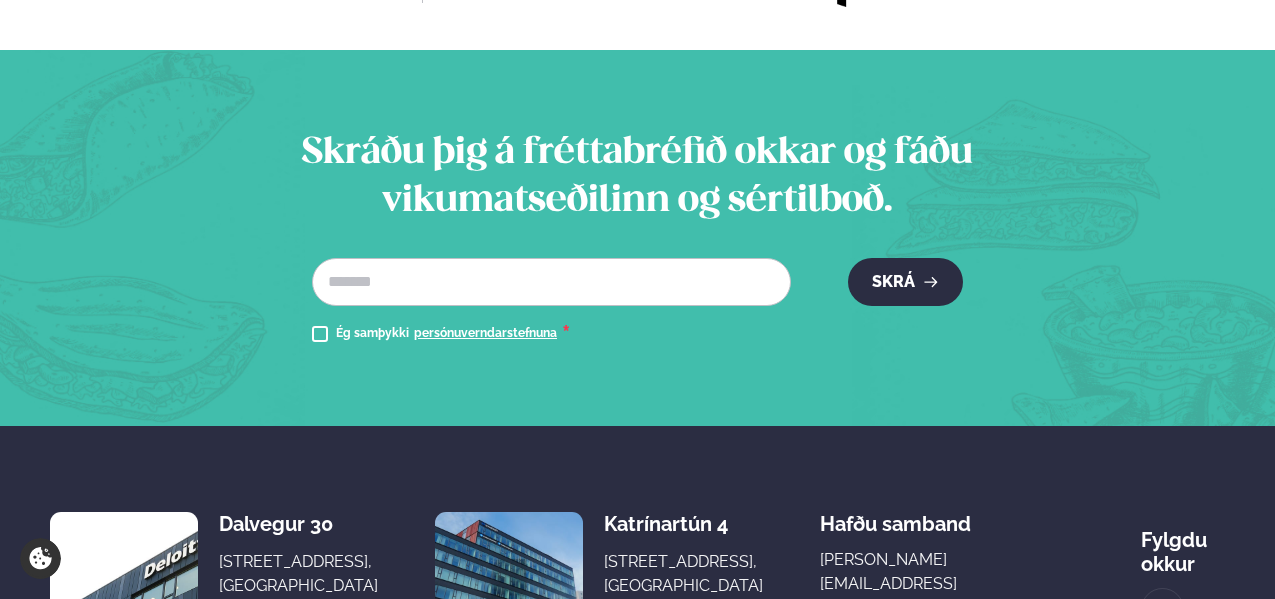 scroll, scrollTop: 2897, scrollLeft: 0, axis: vertical 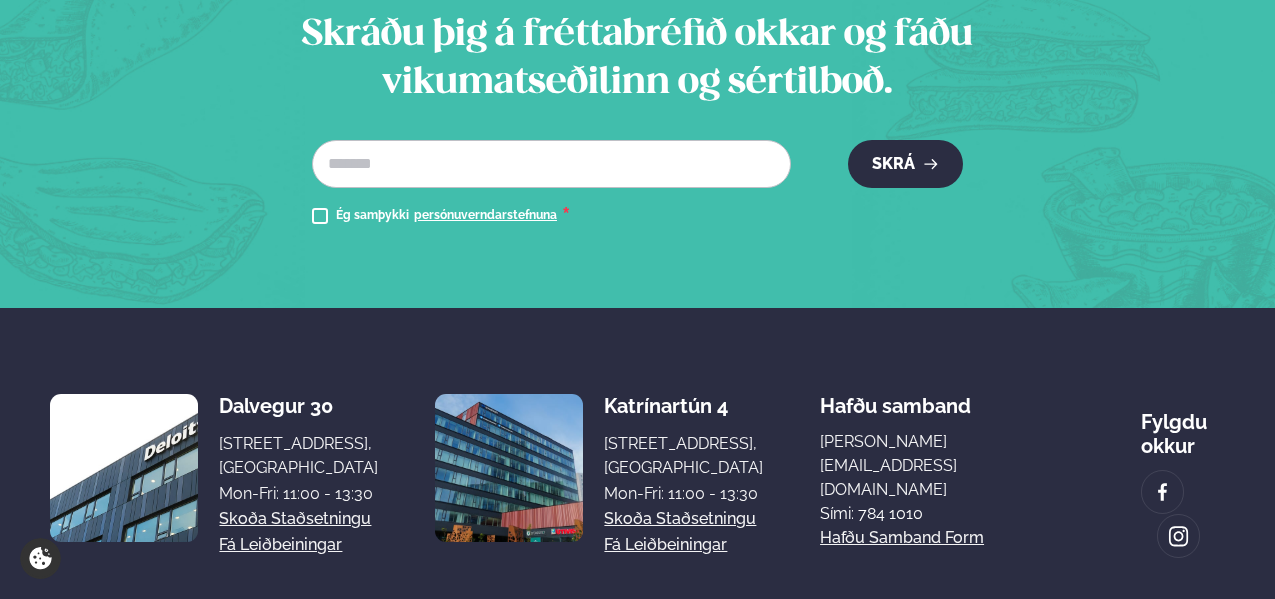 click at bounding box center [509, 468] 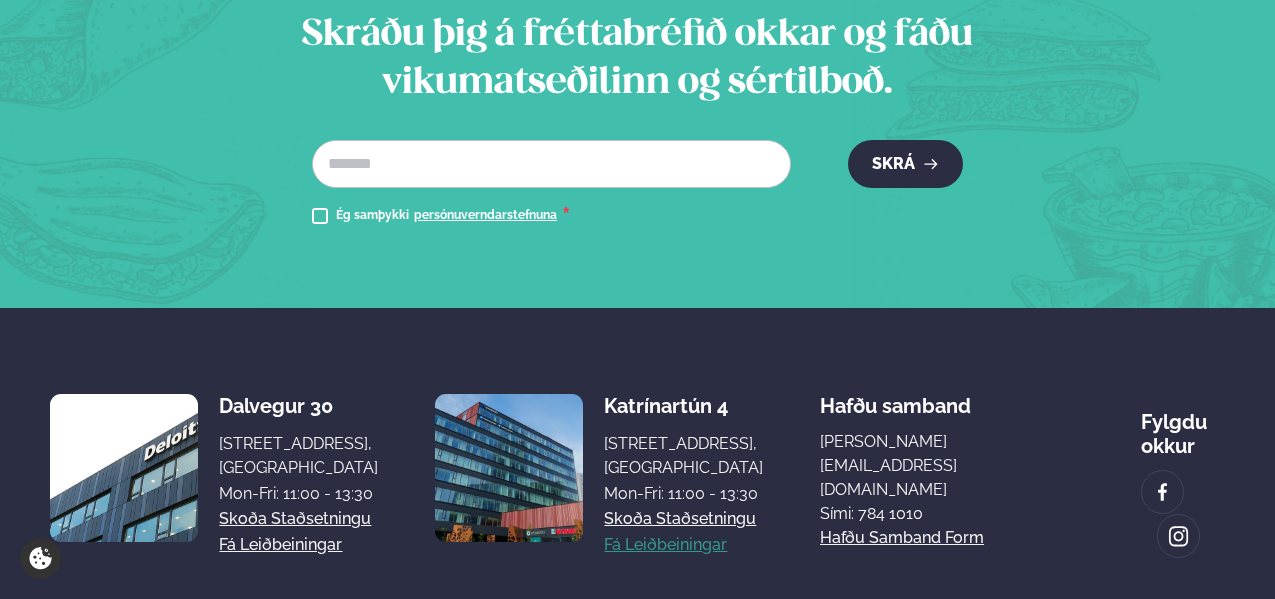 click on "Fá leiðbeiningar" at bounding box center (665, 545) 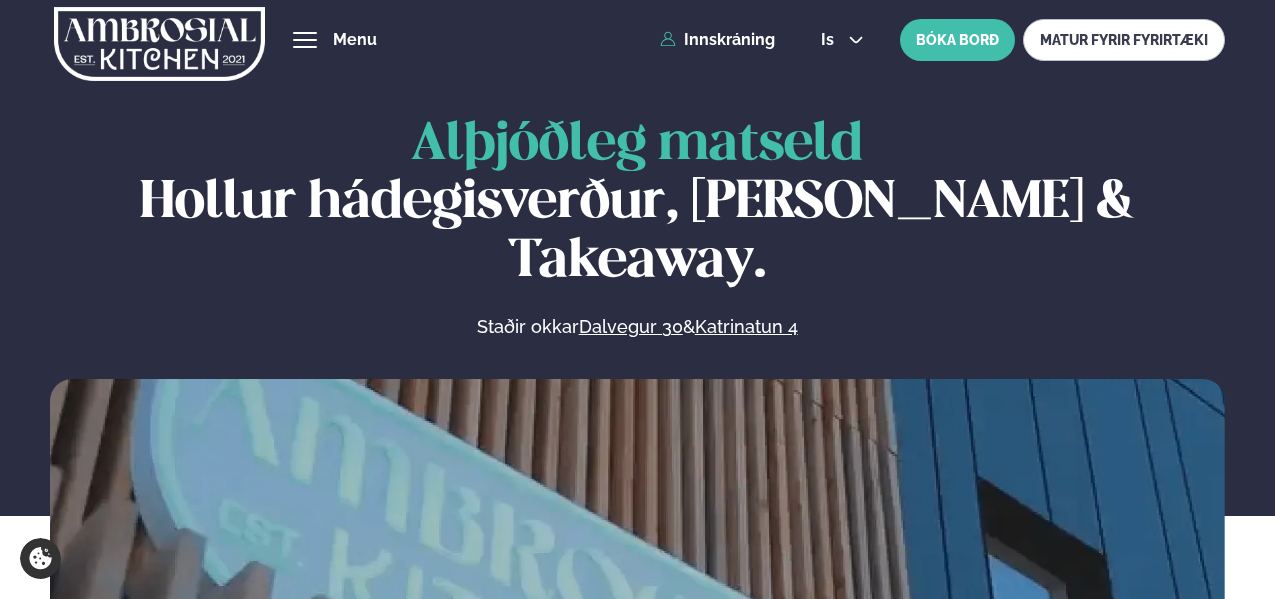 scroll, scrollTop: 100, scrollLeft: 0, axis: vertical 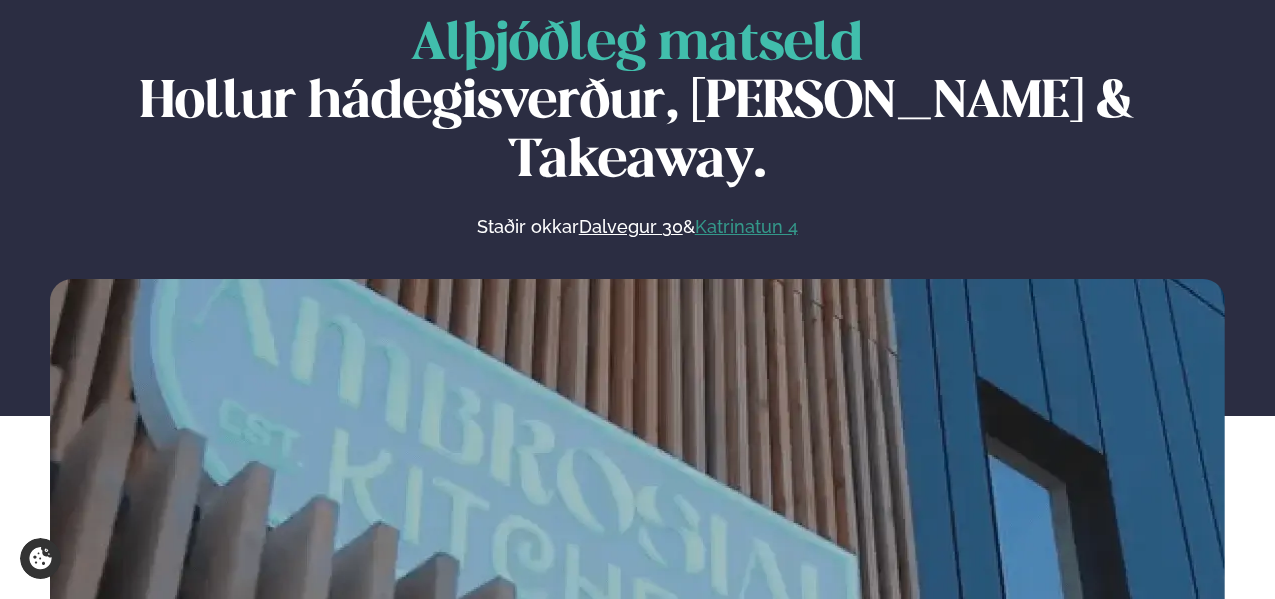 click on "Katrinatun 4" at bounding box center (746, 227) 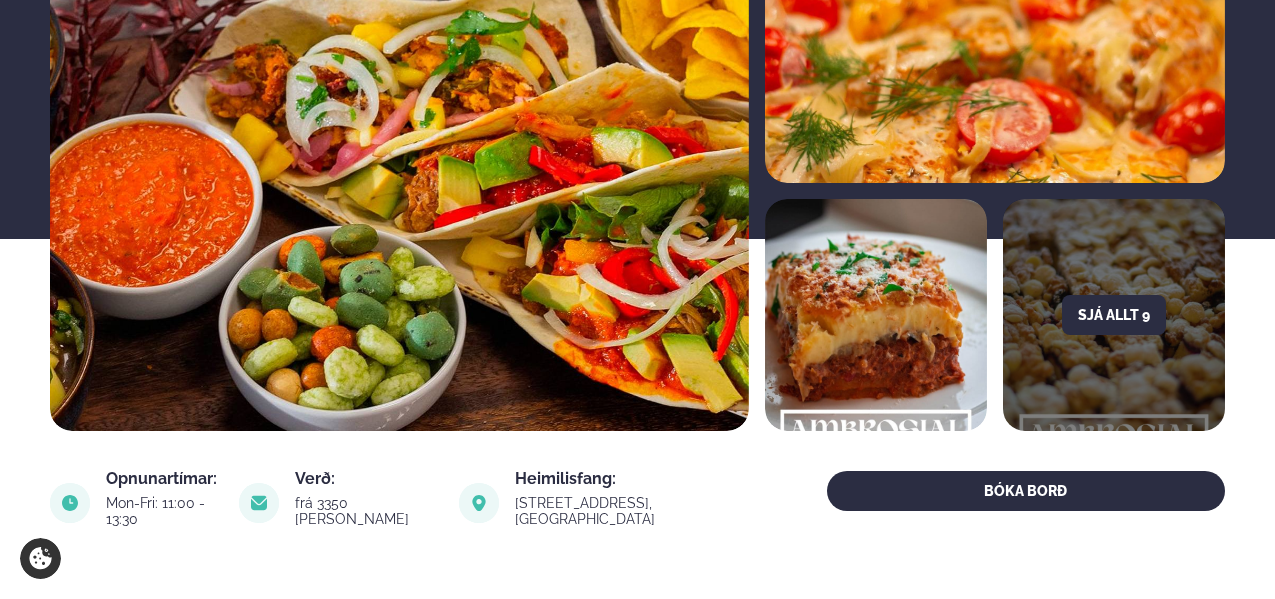 scroll, scrollTop: 400, scrollLeft: 0, axis: vertical 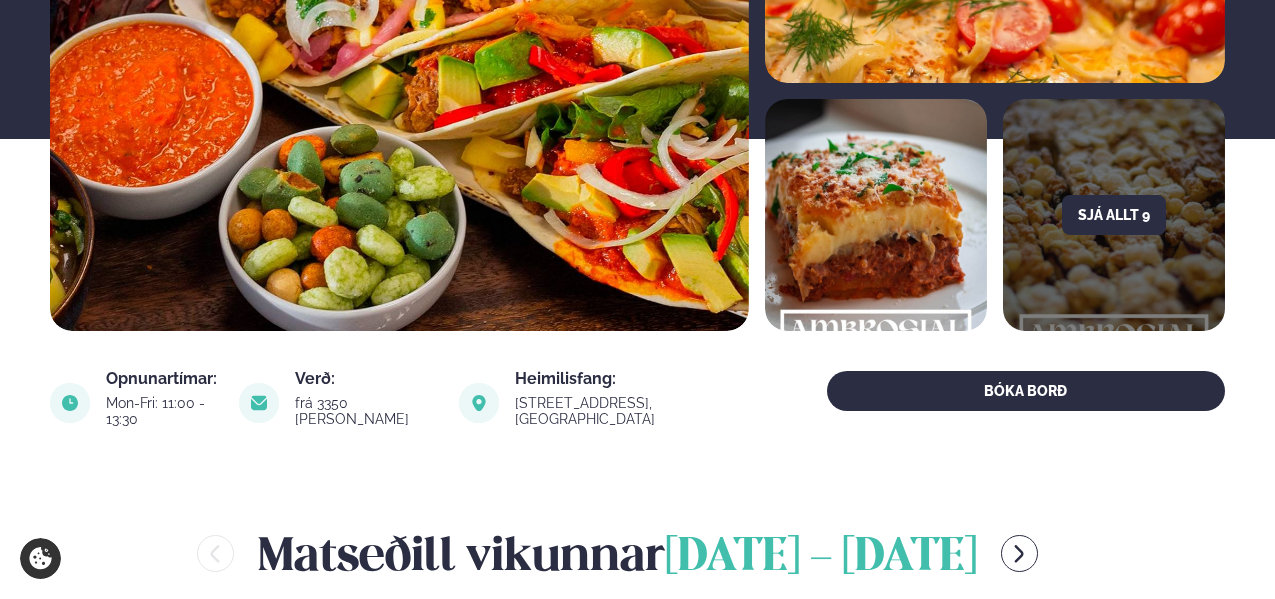 click on "Verð:" at bounding box center [366, 379] 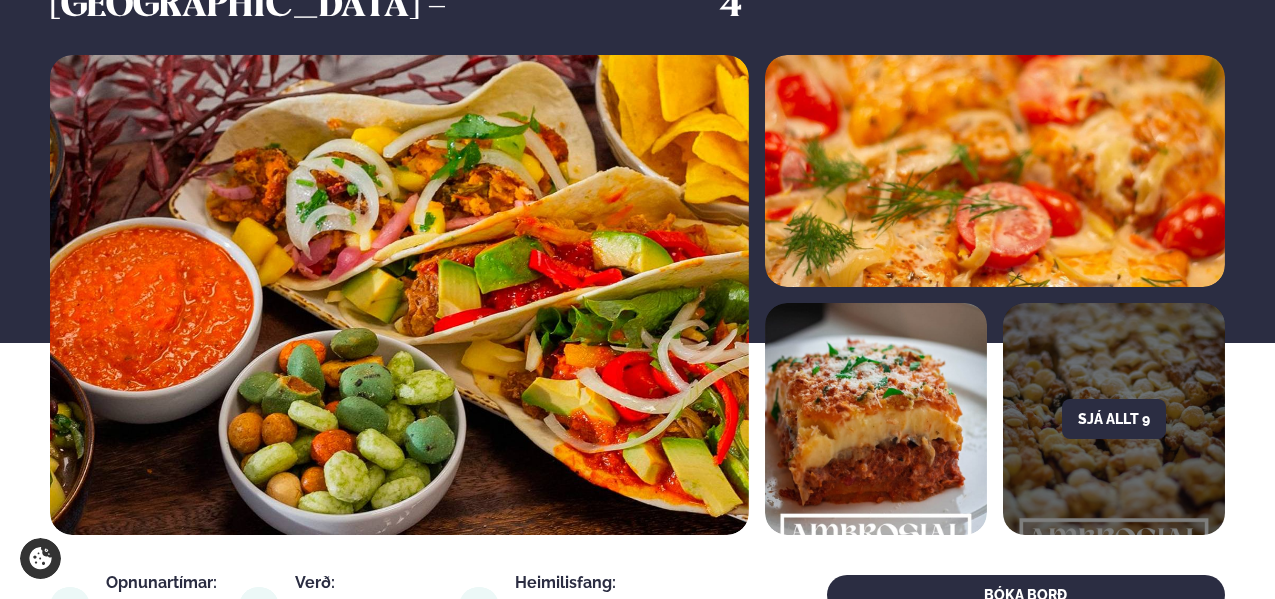 scroll, scrollTop: 0, scrollLeft: 0, axis: both 